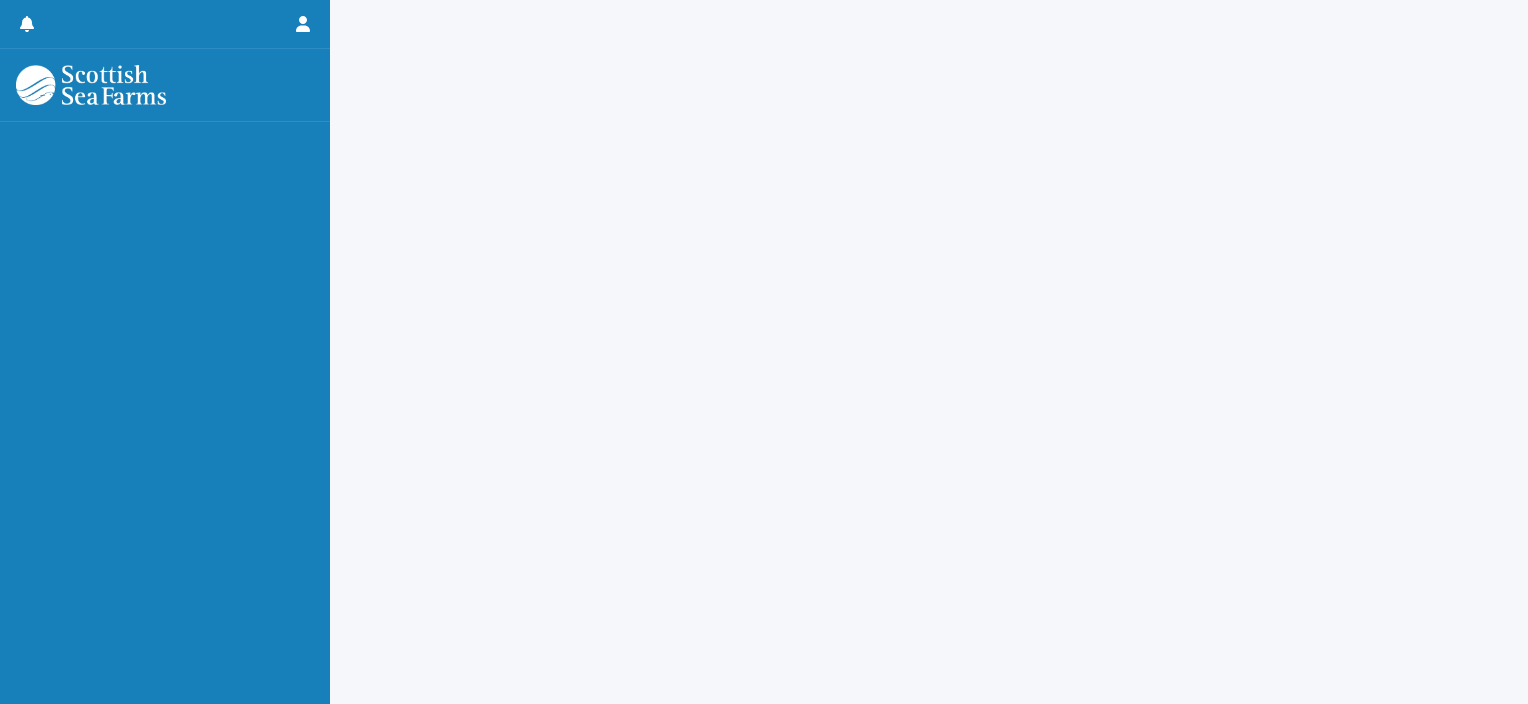 scroll, scrollTop: 0, scrollLeft: 0, axis: both 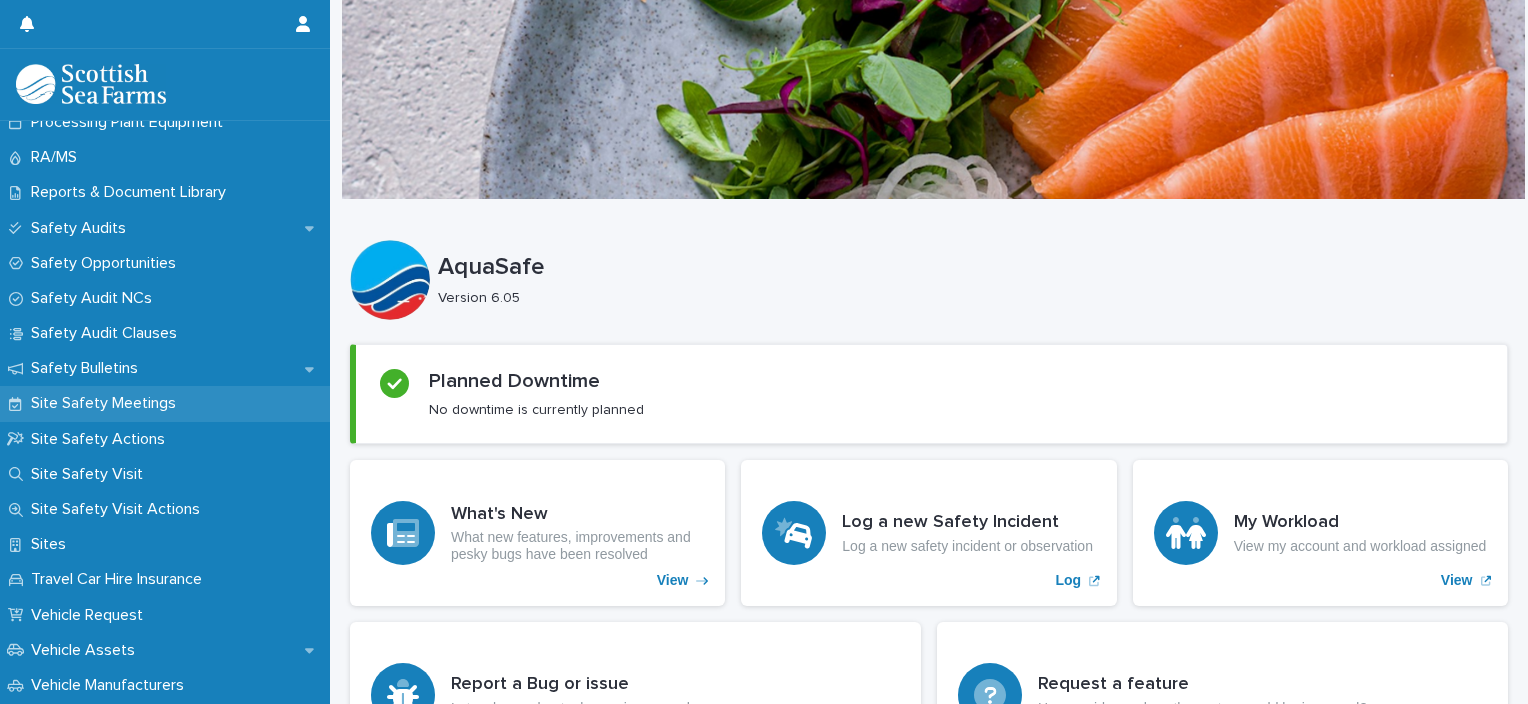 click on "Site Safety Meetings" at bounding box center [165, 403] 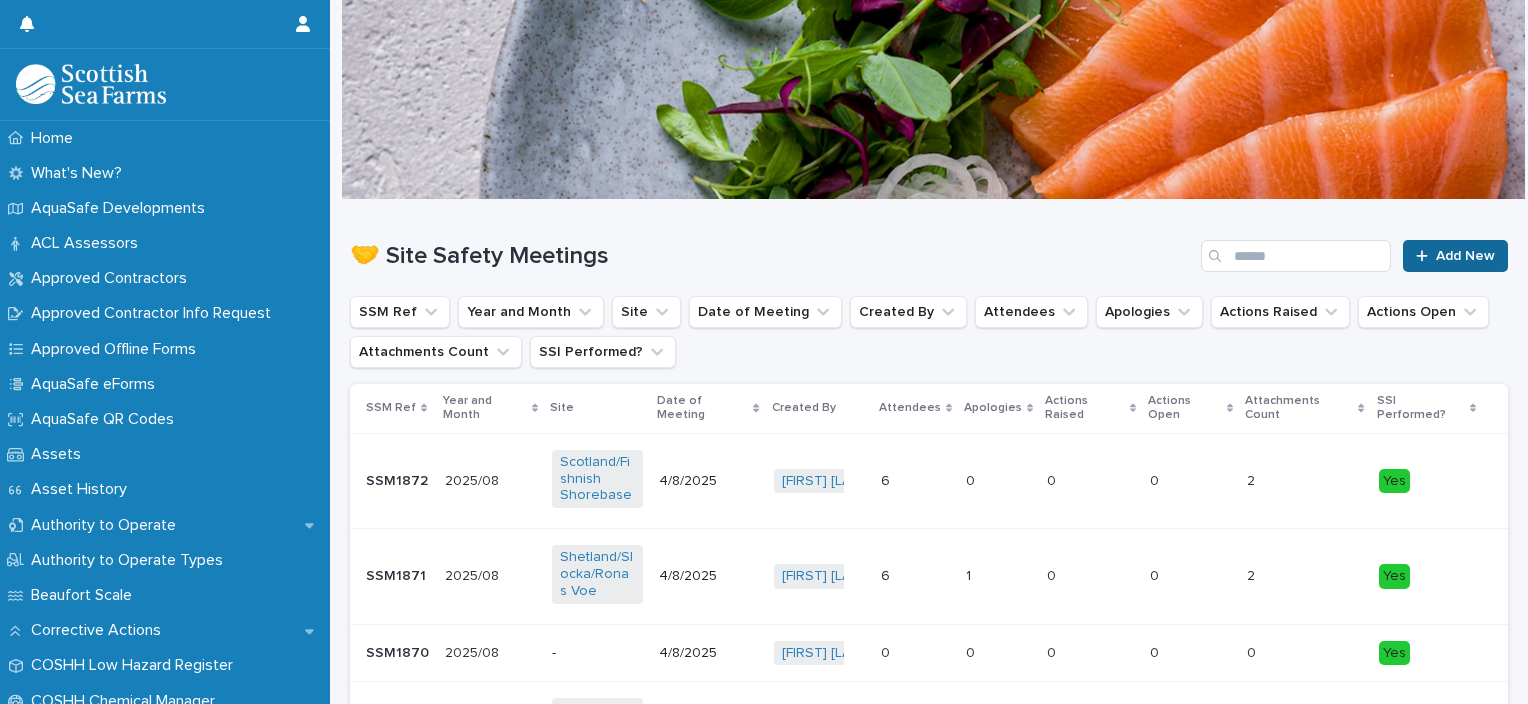 click on "Add New" at bounding box center (1465, 256) 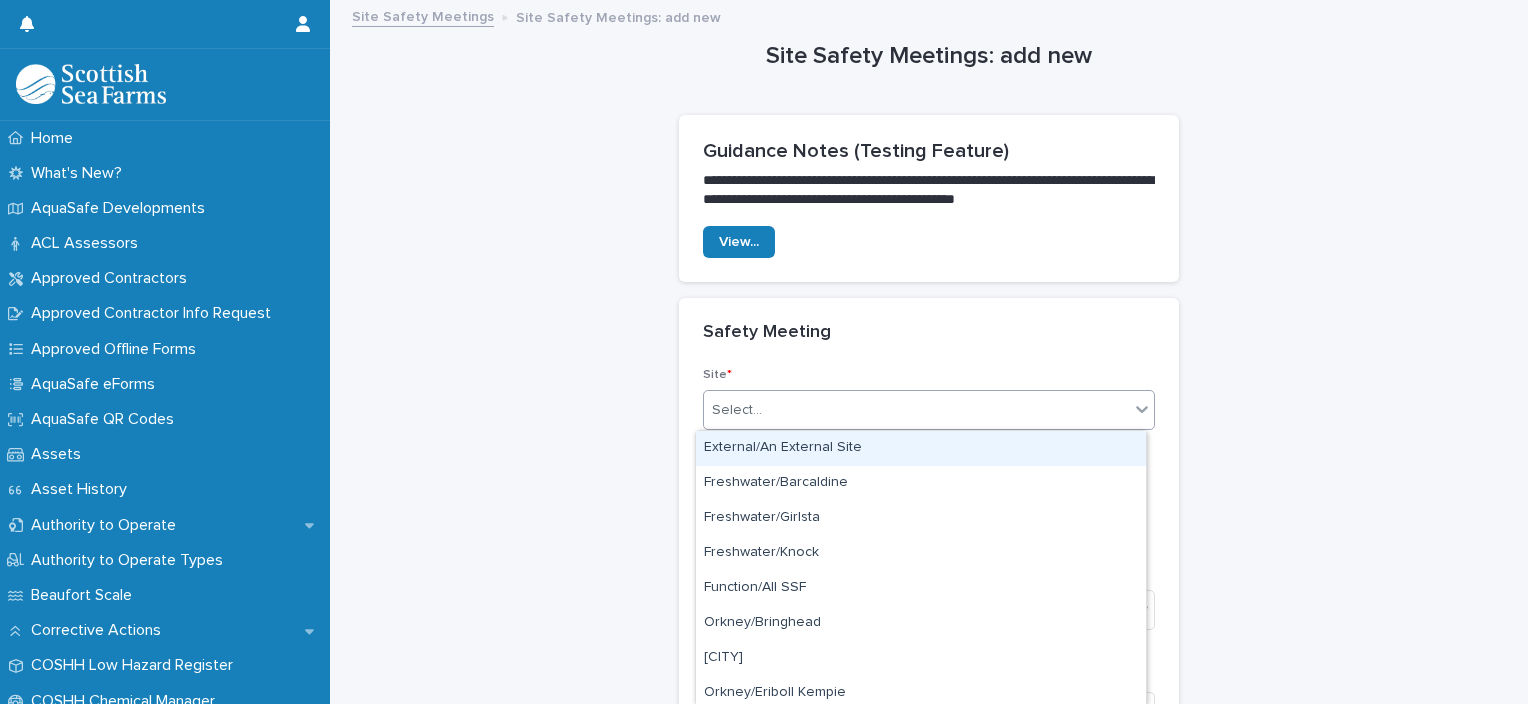 click 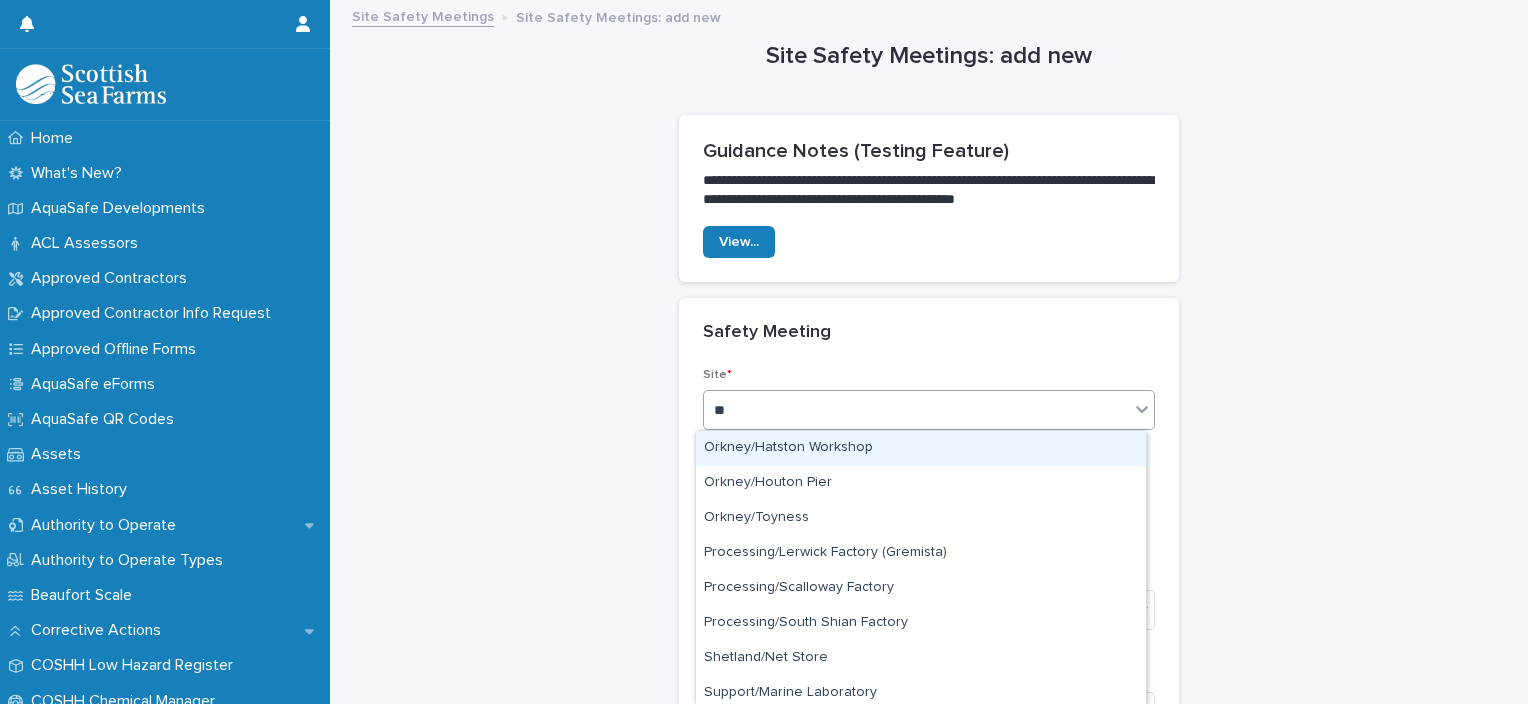 type on "***" 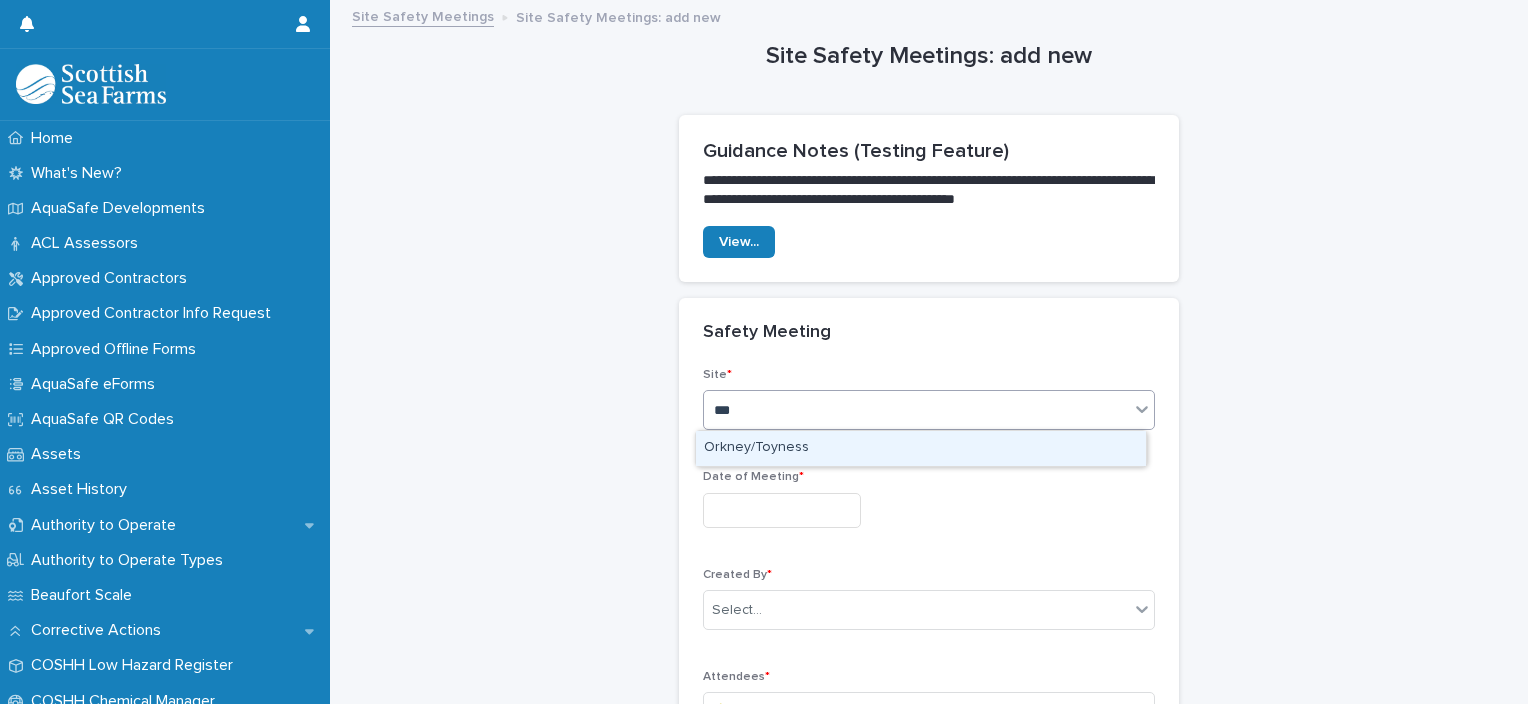 click on "Orkney/Toyness" at bounding box center (921, 448) 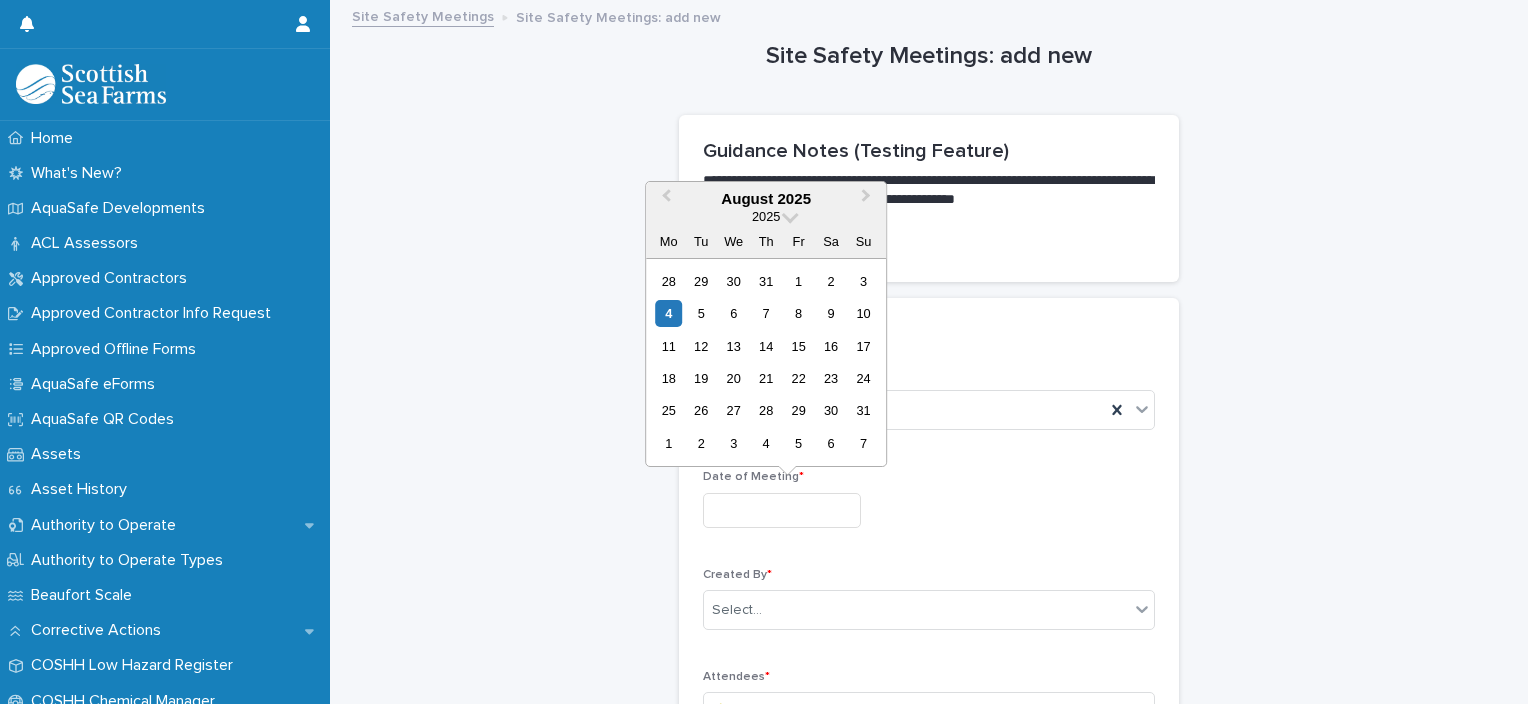 click at bounding box center (782, 510) 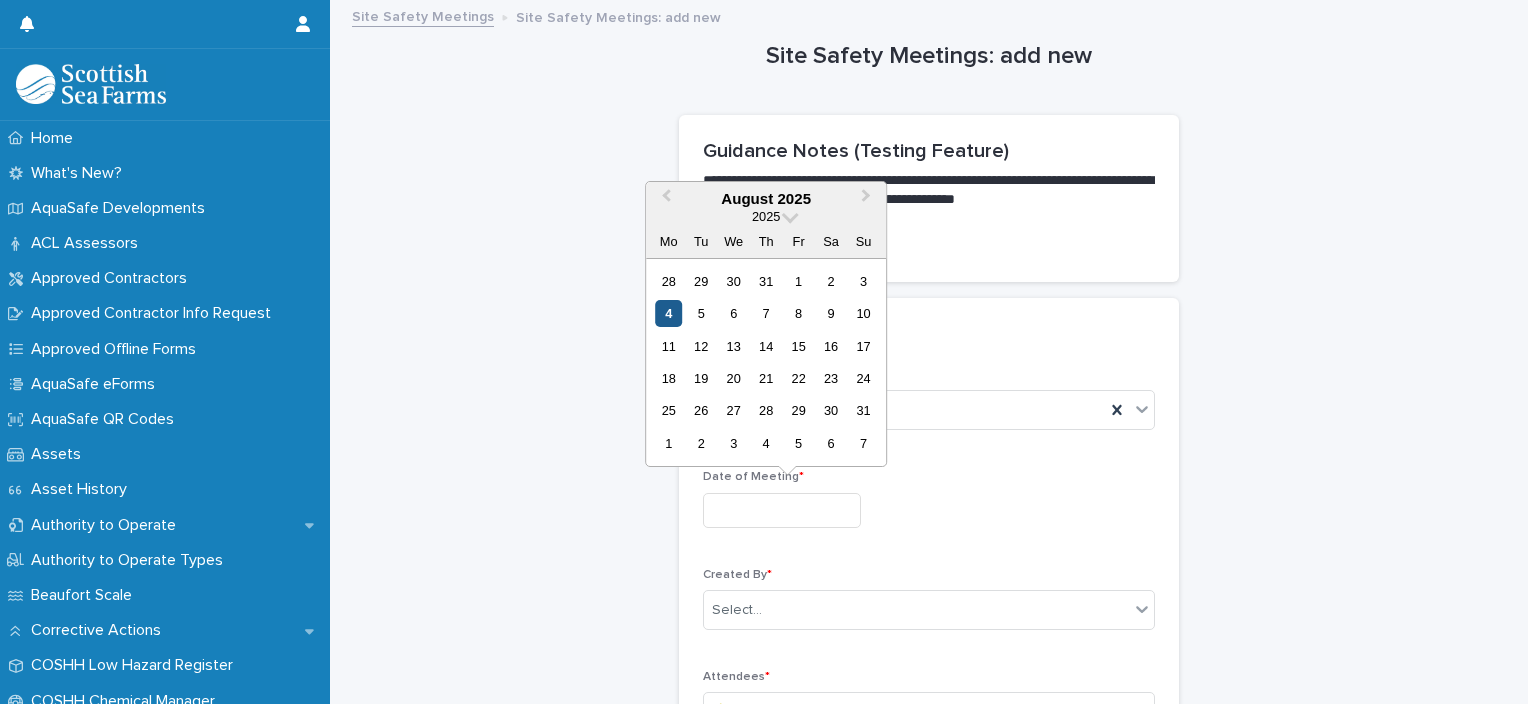 click on "4" at bounding box center [668, 313] 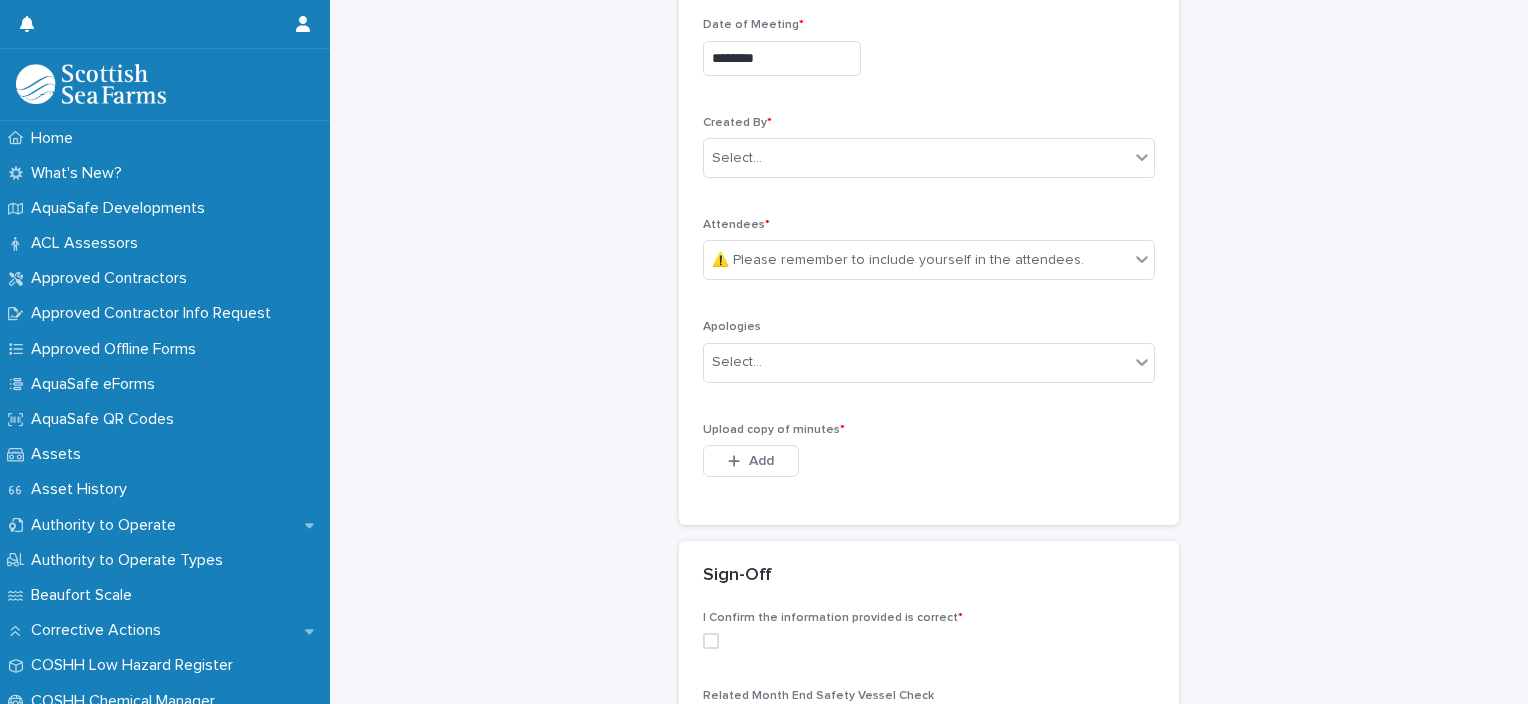 scroll, scrollTop: 464, scrollLeft: 0, axis: vertical 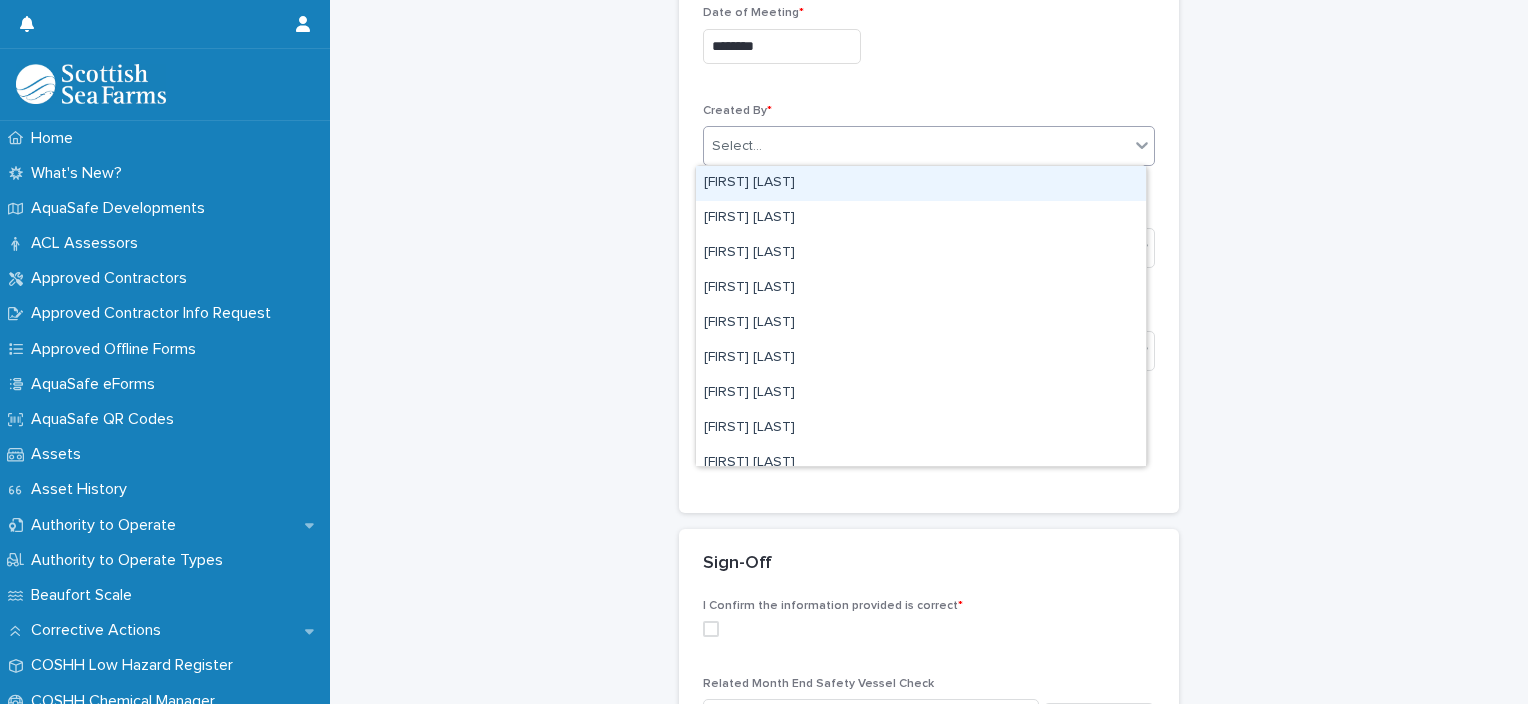 click 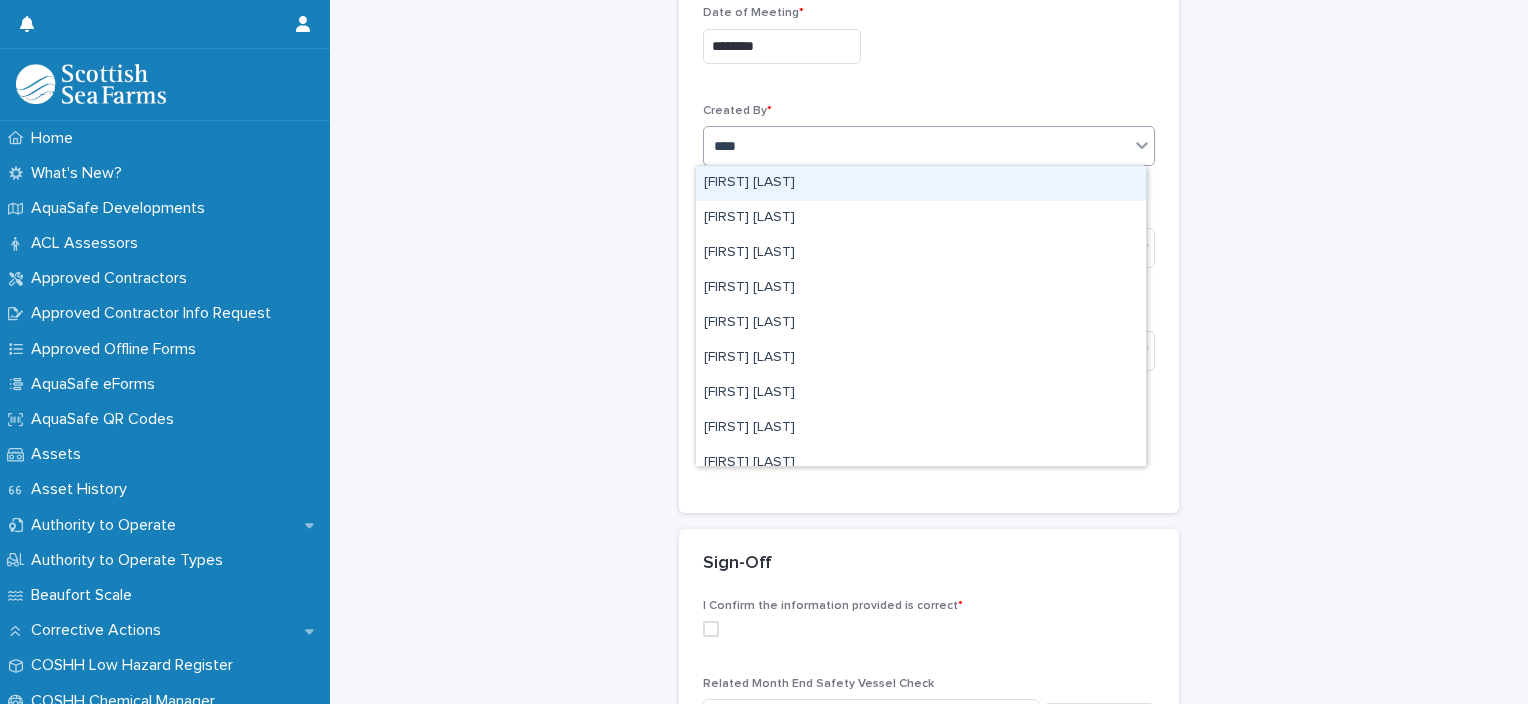 type on "*****" 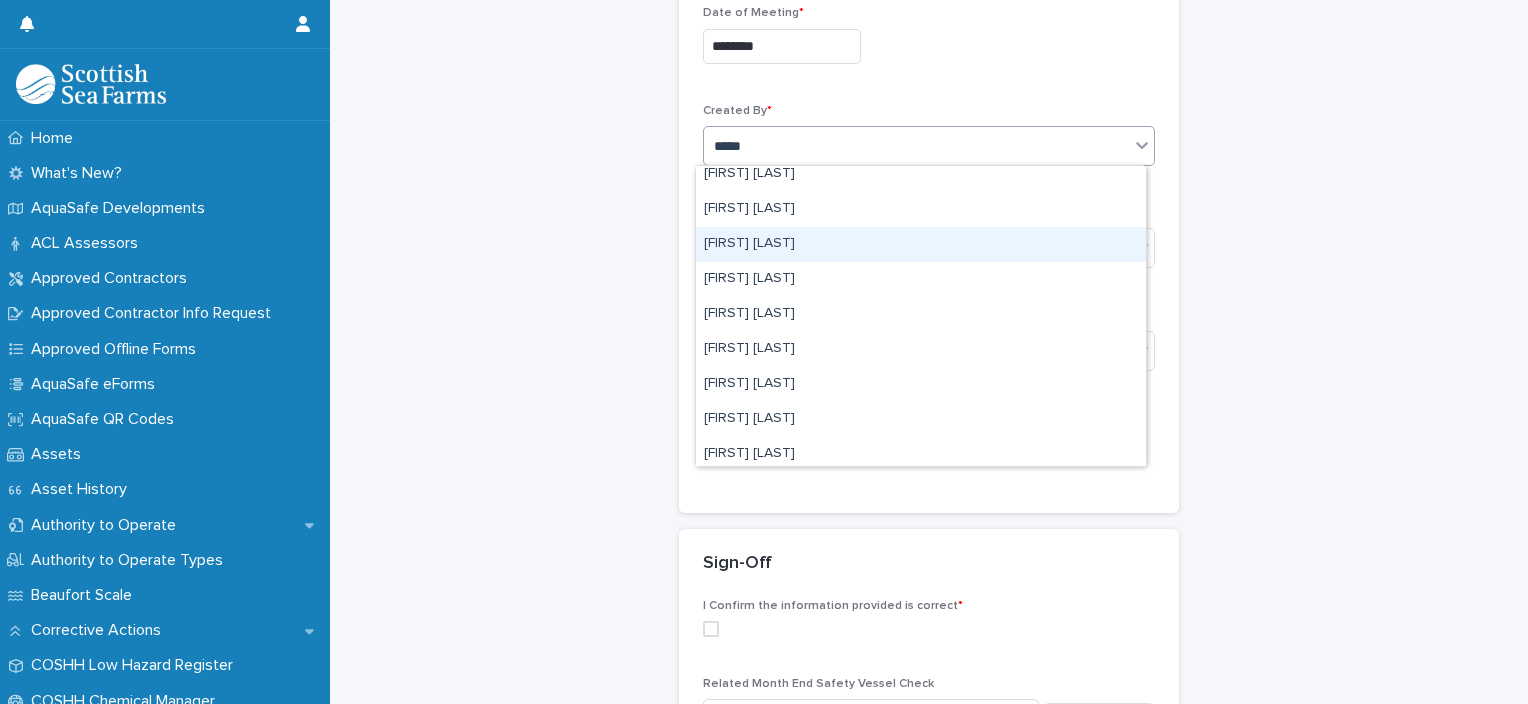 scroll, scrollTop: 190, scrollLeft: 0, axis: vertical 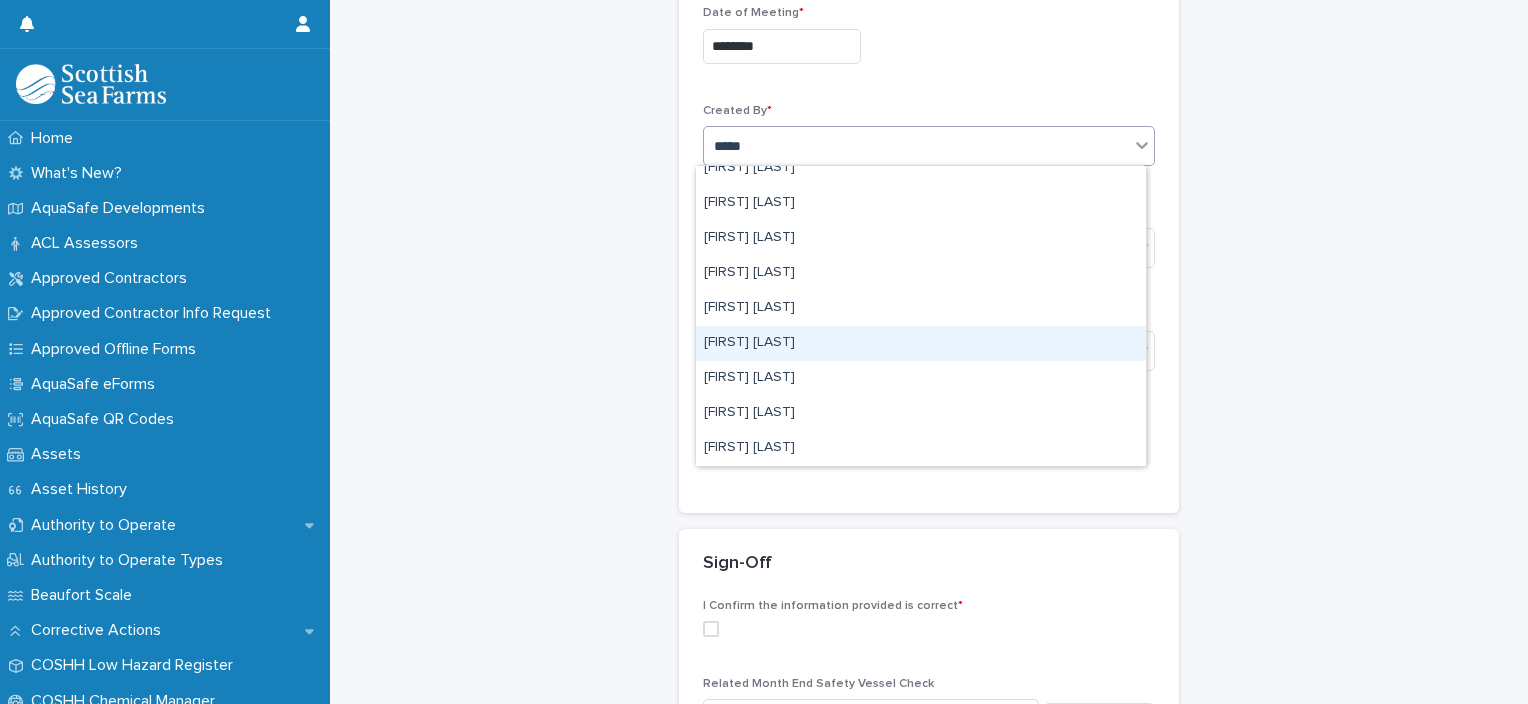 click on "[FIRST] [LAST]" at bounding box center (921, 343) 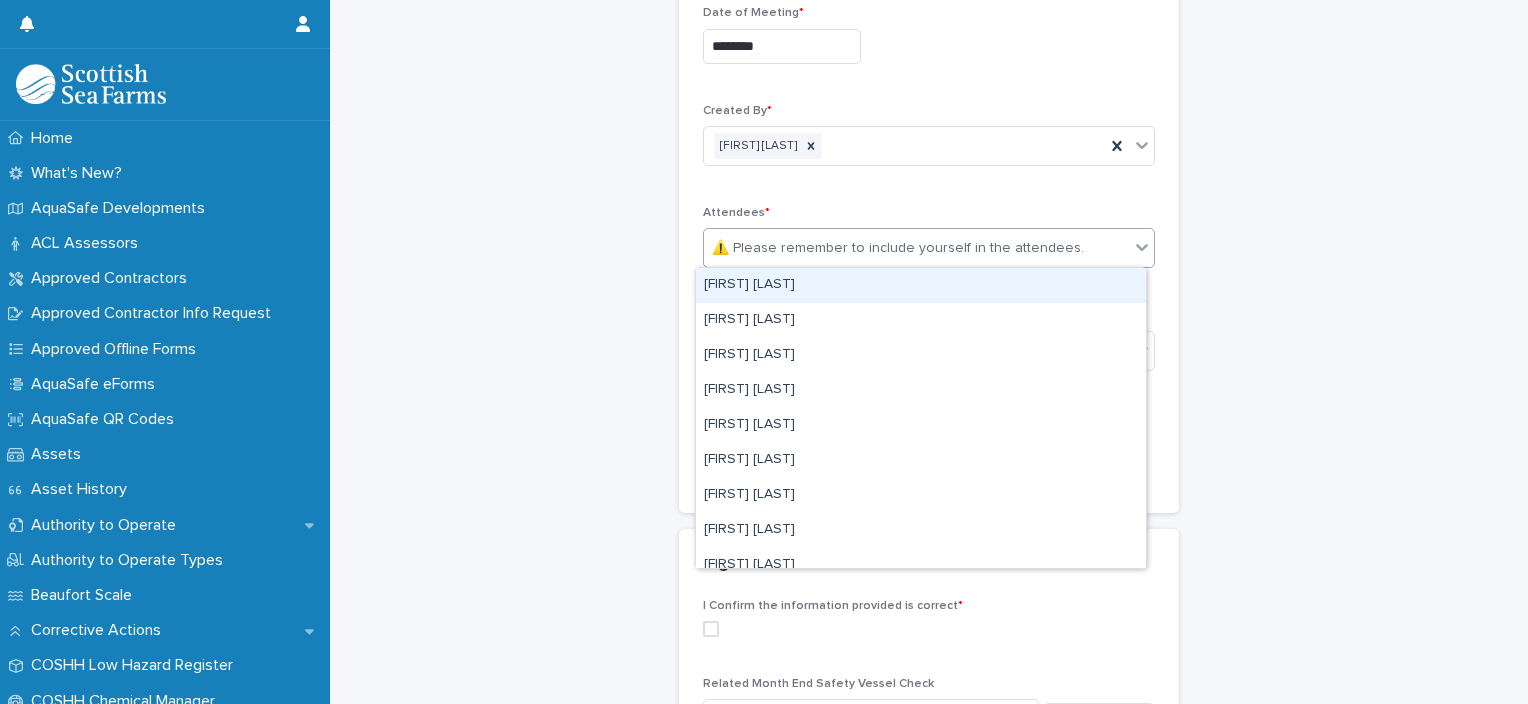 click on "⚠️ Please remember to include yourself in the attendees." at bounding box center (898, 248) 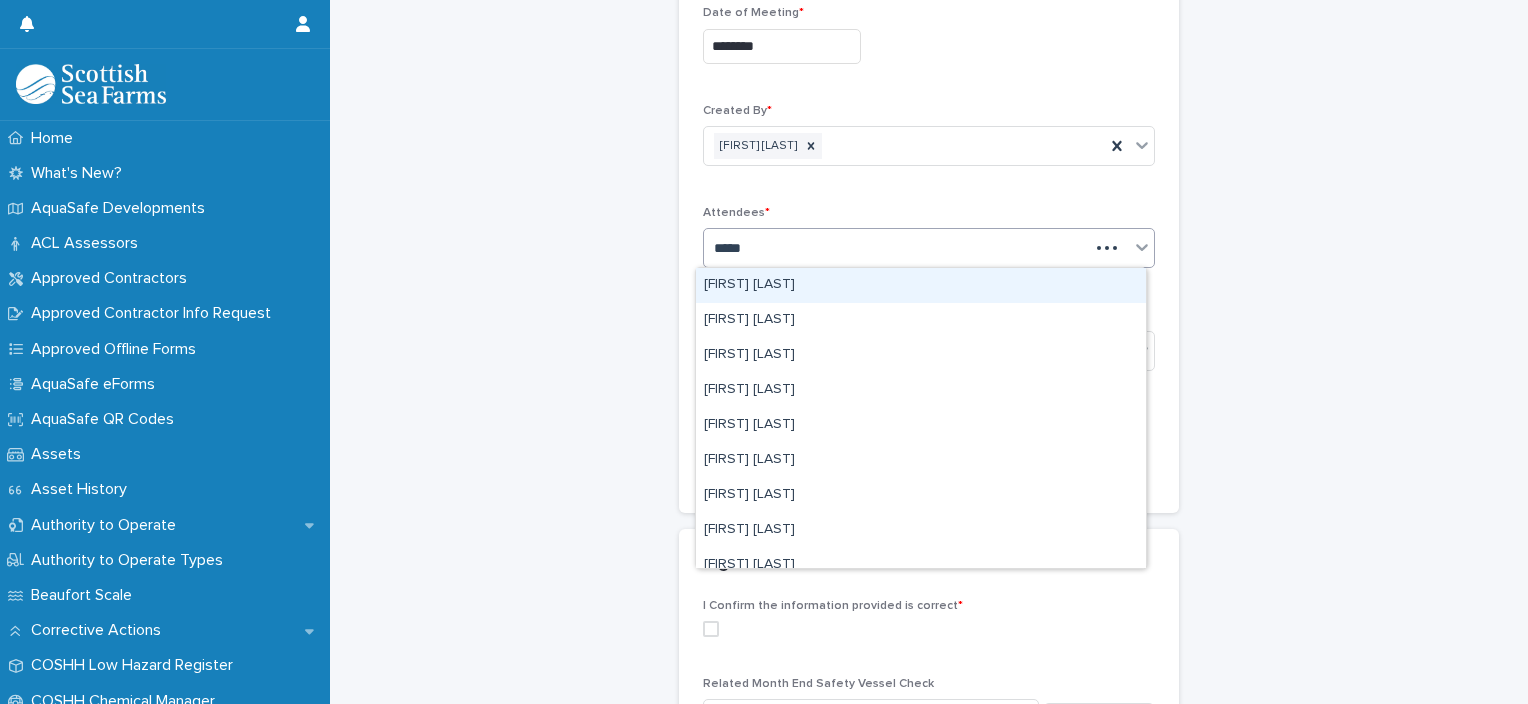 type on "******" 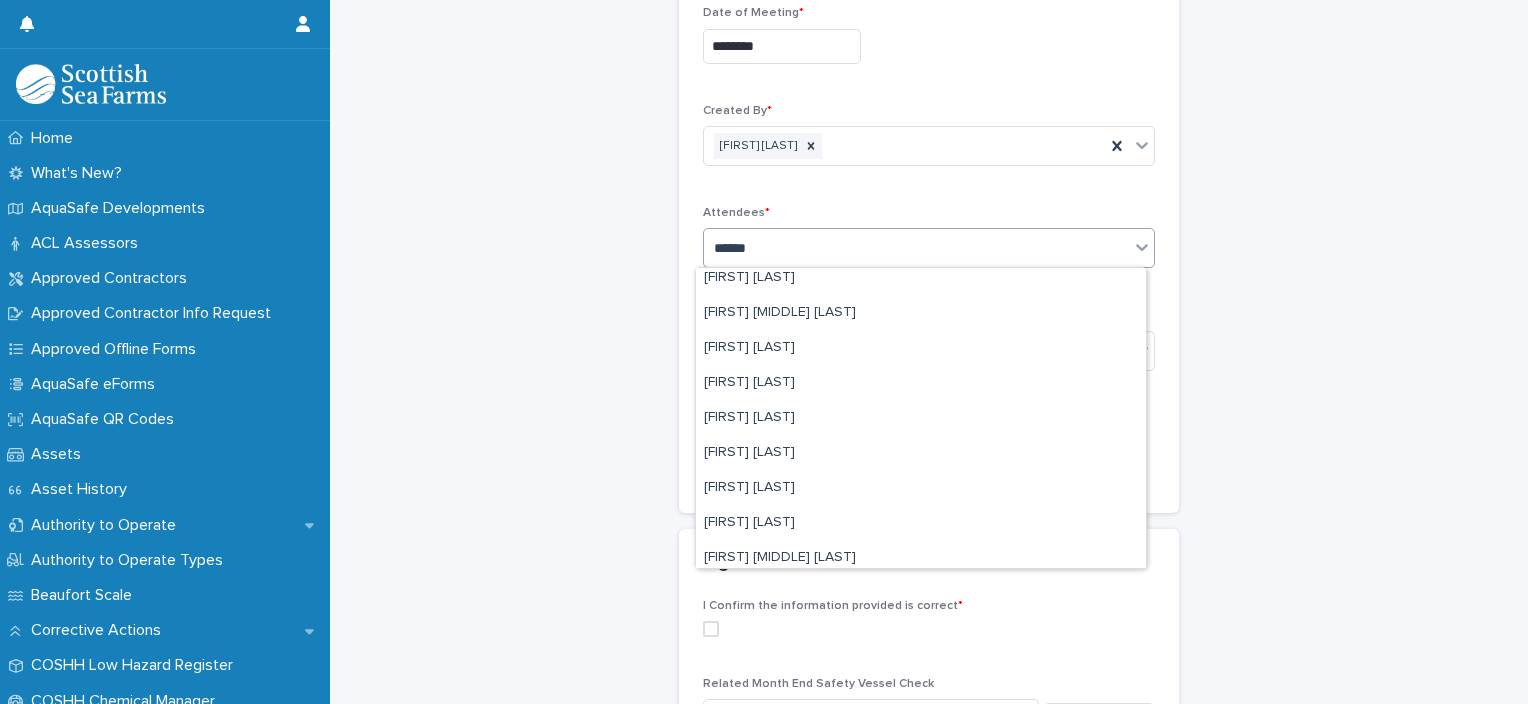 scroll, scrollTop: 610, scrollLeft: 0, axis: vertical 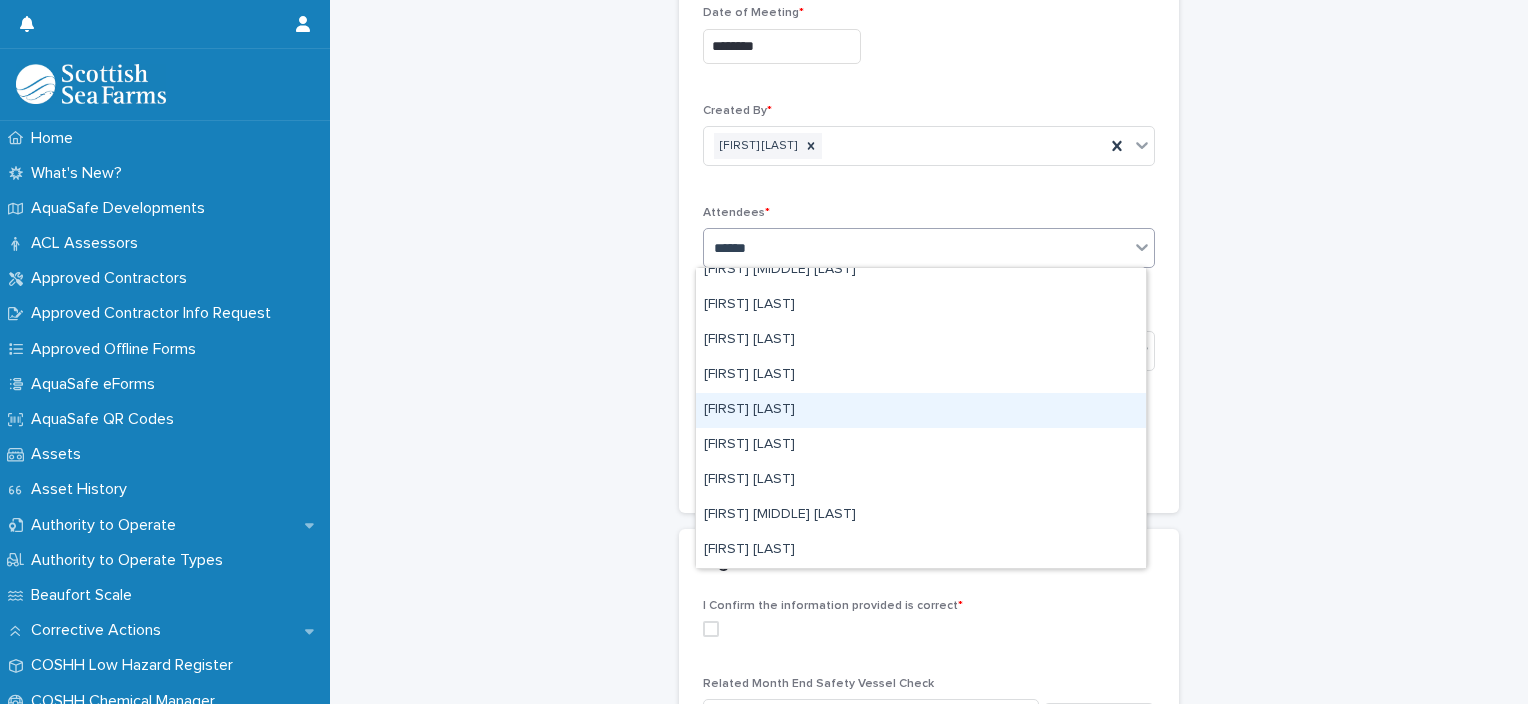 click on "[FIRST] [LAST]" at bounding box center [921, 410] 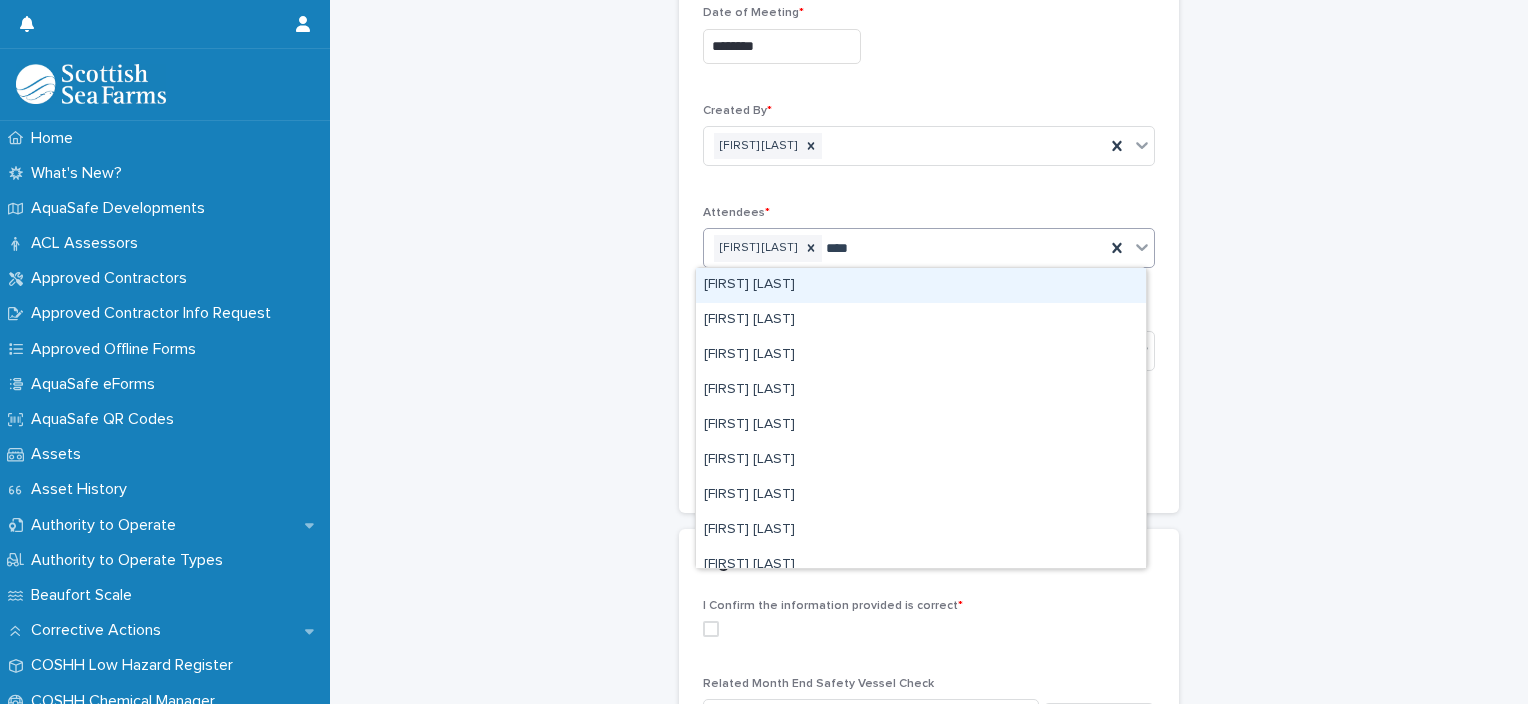 type on "*****" 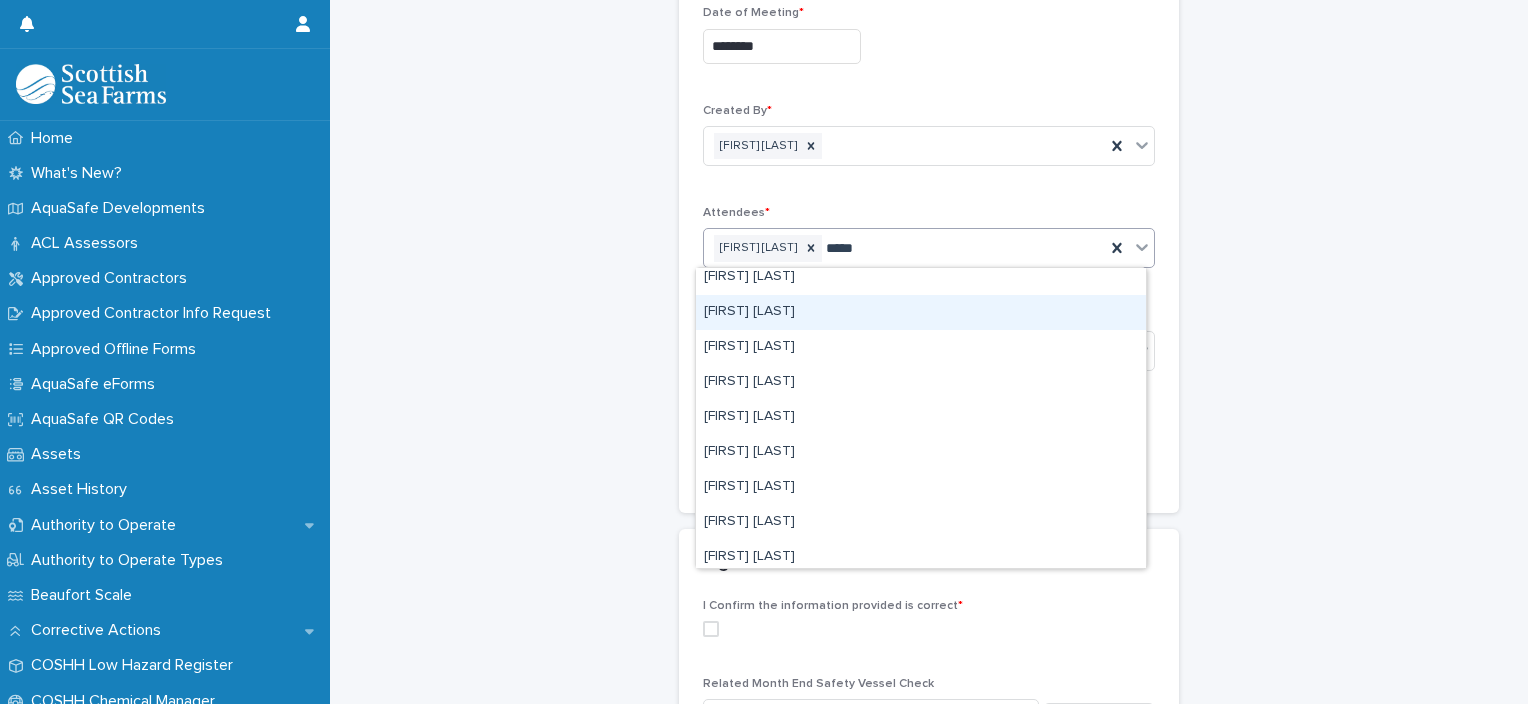 scroll, scrollTop: 171, scrollLeft: 0, axis: vertical 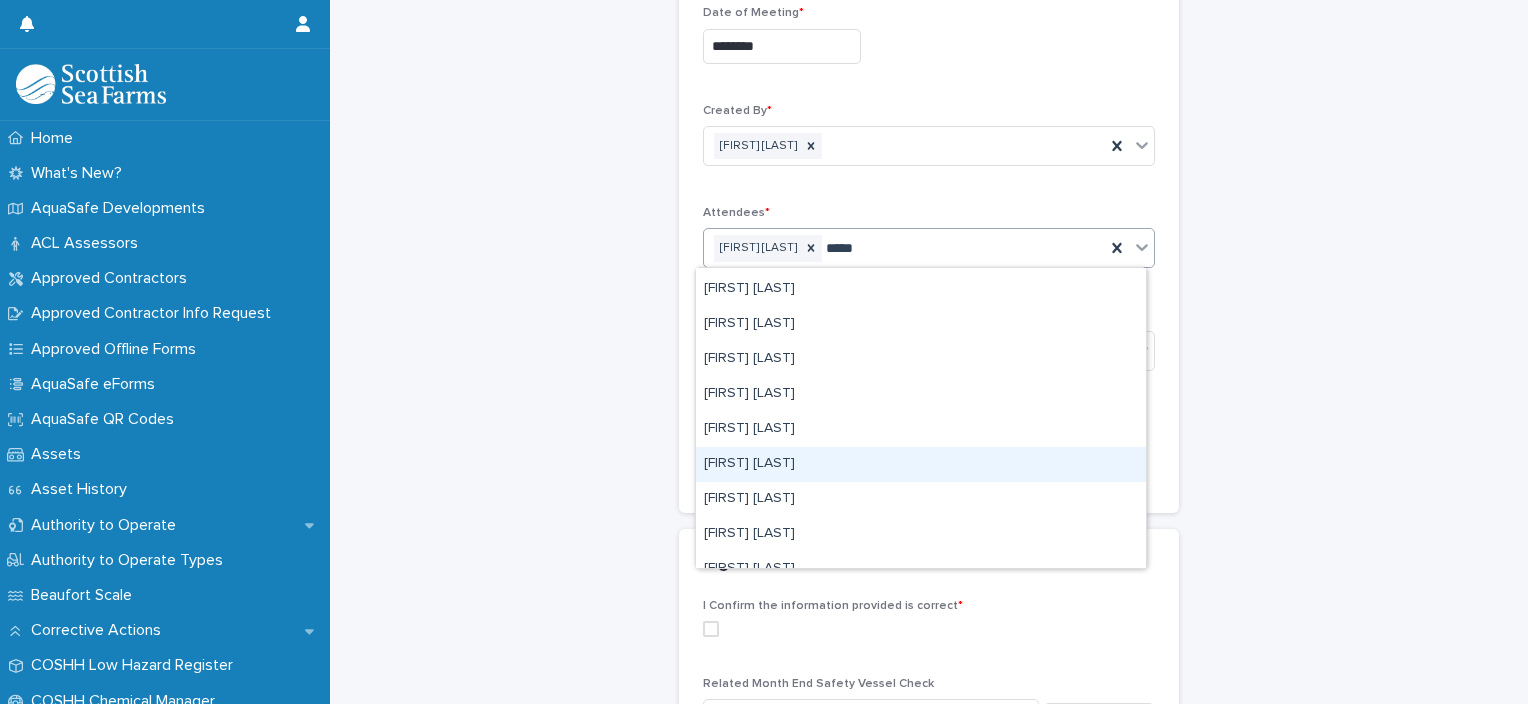 click on "[FIRST] [LAST]" at bounding box center [921, 464] 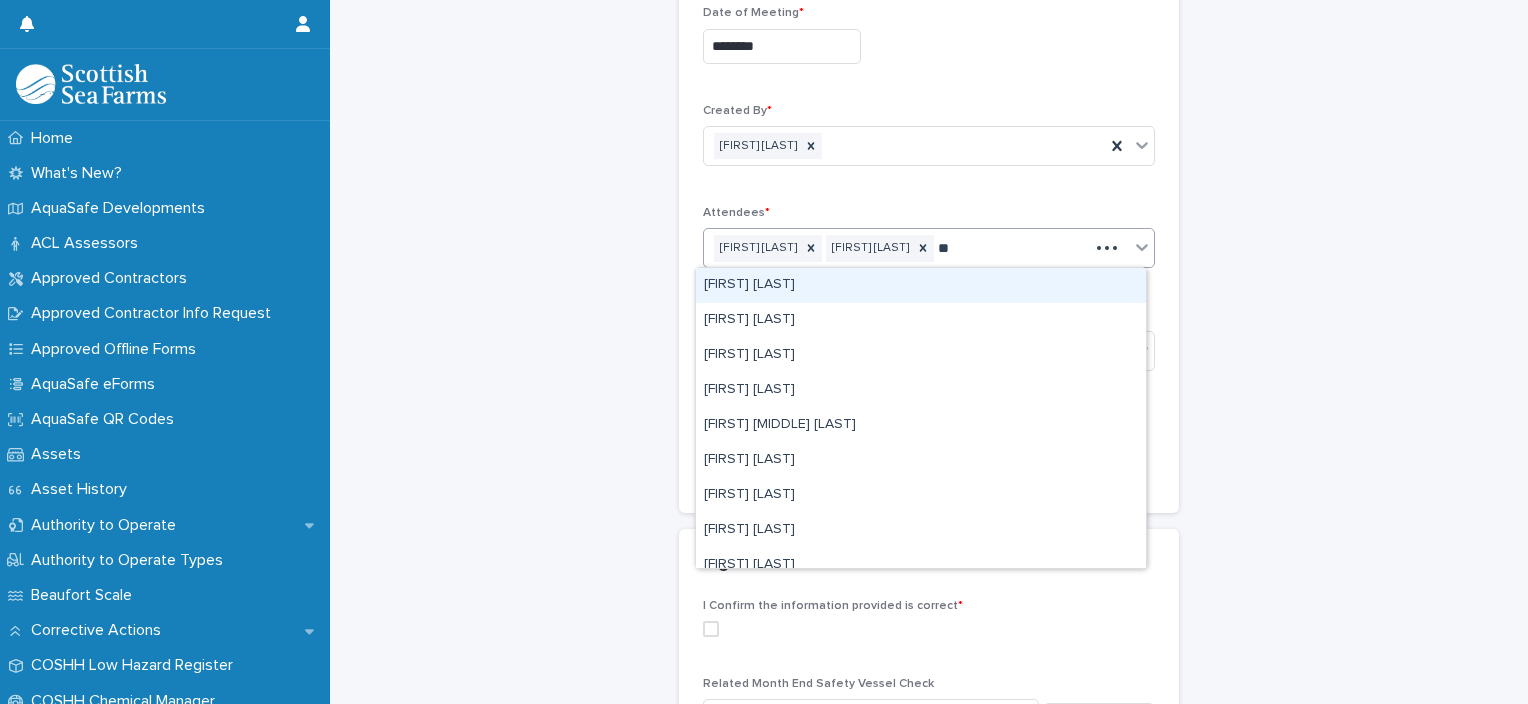 type on "***" 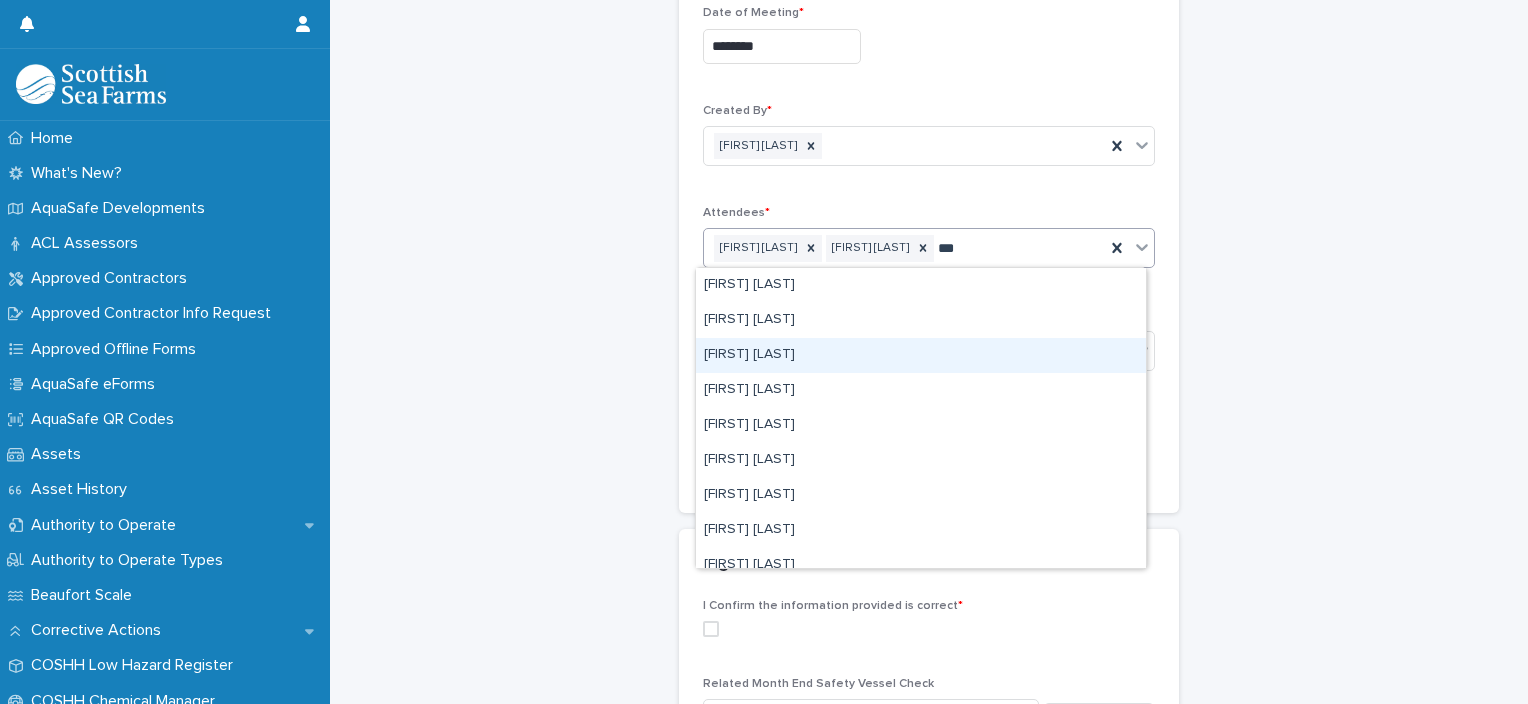 drag, startPoint x: 797, startPoint y: 372, endPoint x: 796, endPoint y: 359, distance: 13.038404 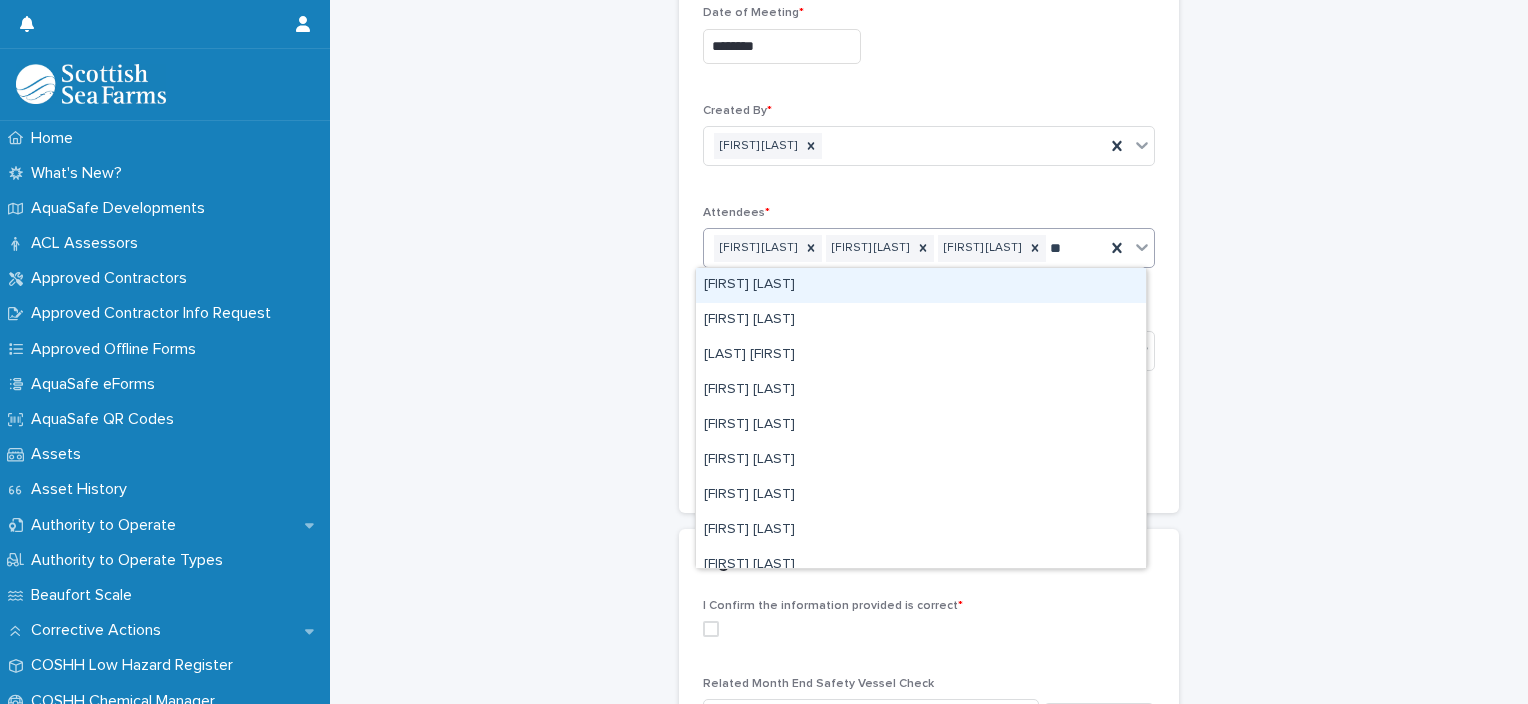 type on "***" 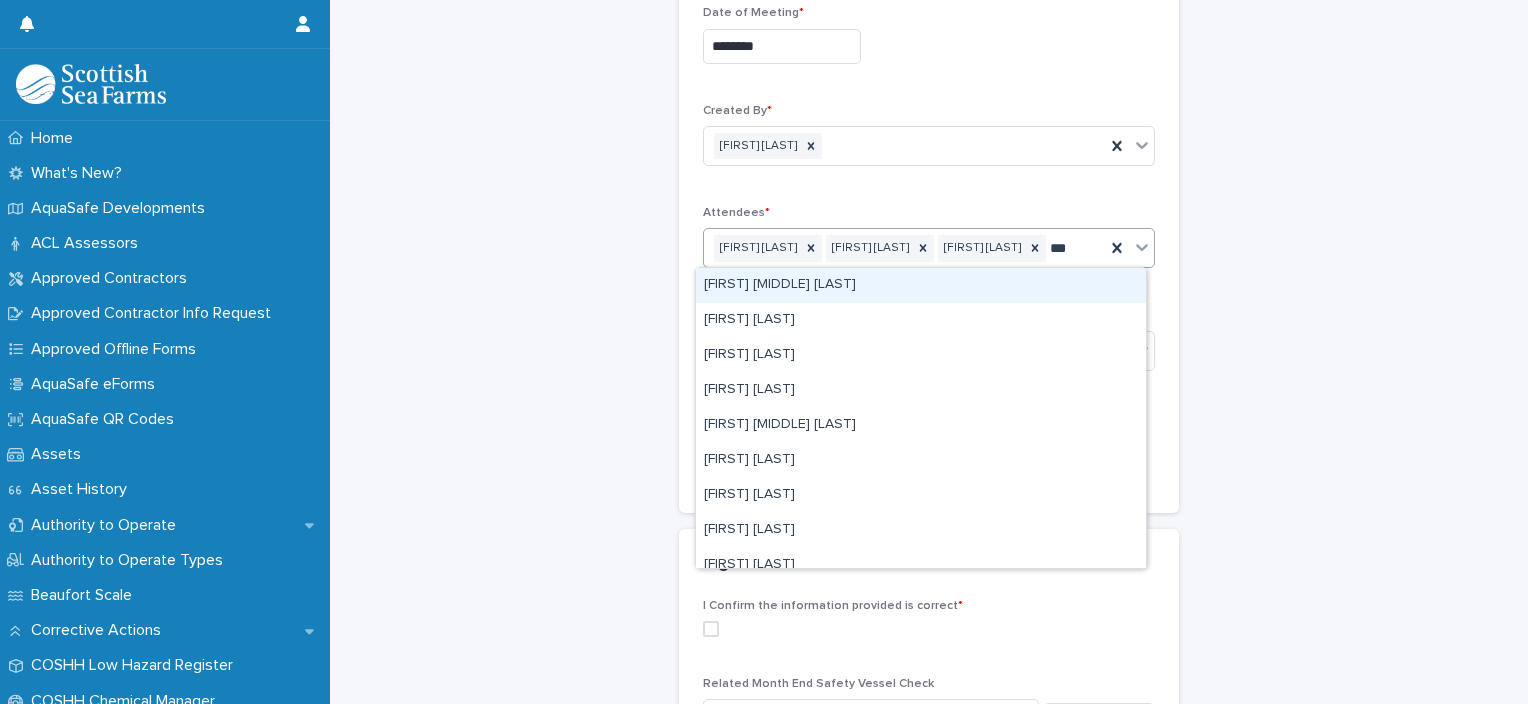 click on "[FIRST] [MIDDLE] [LAST]" at bounding box center (921, 285) 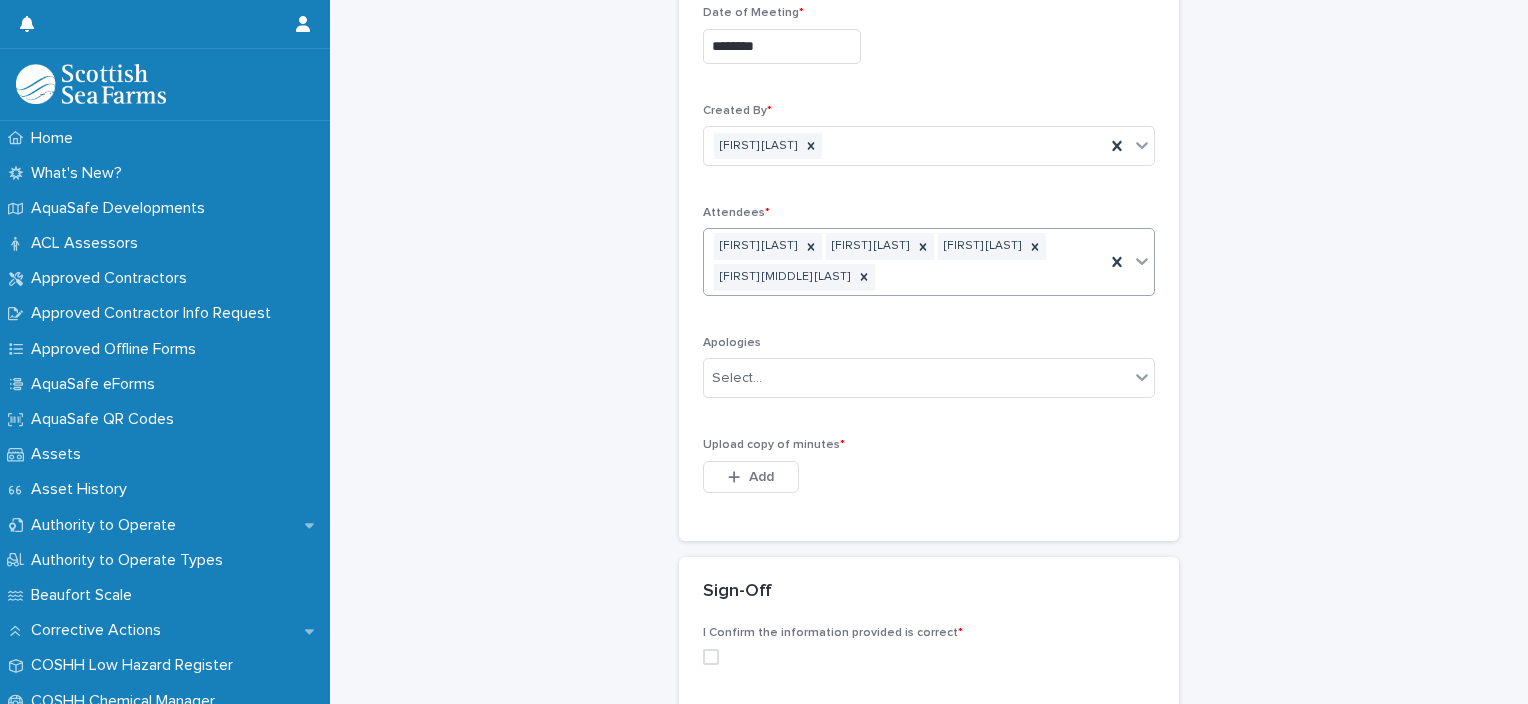 scroll, scrollTop: 478, scrollLeft: 0, axis: vertical 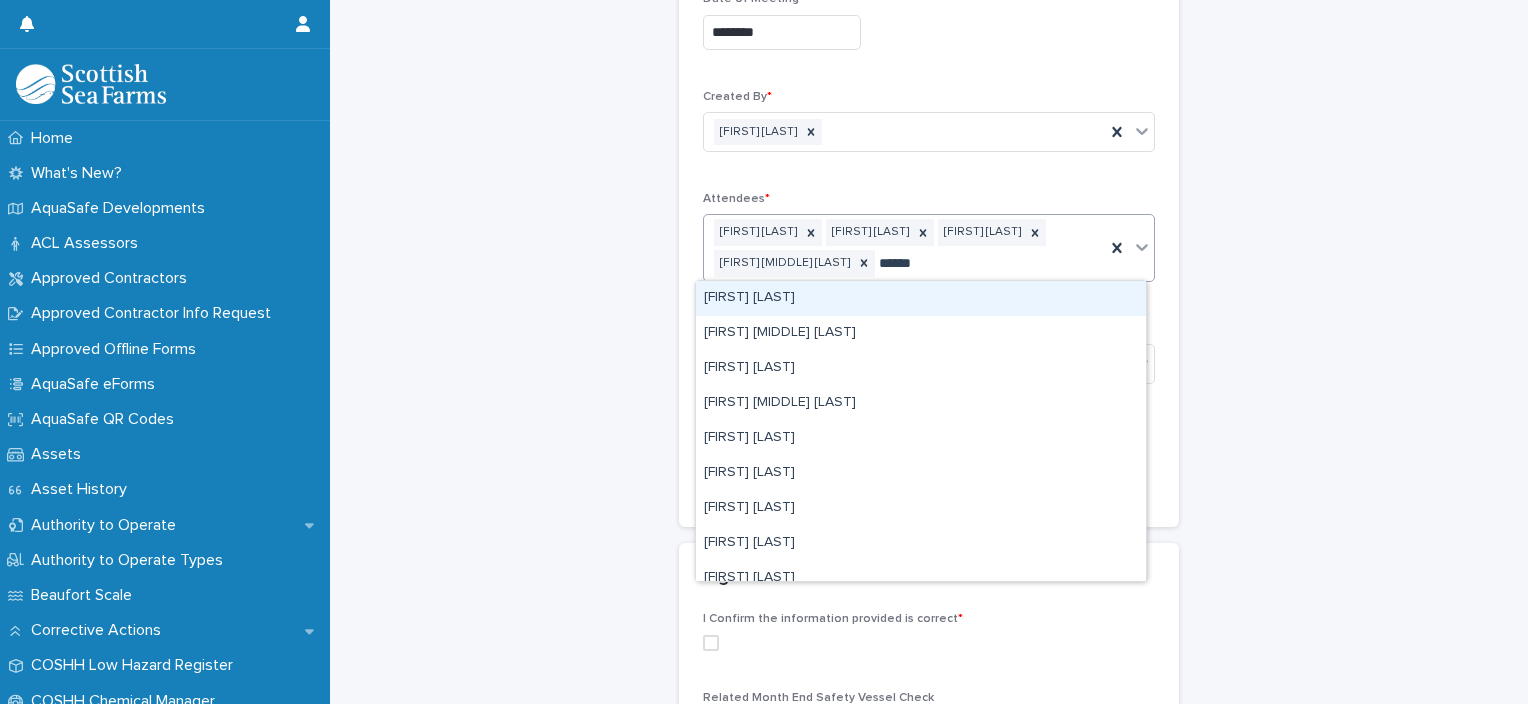 type on "*******" 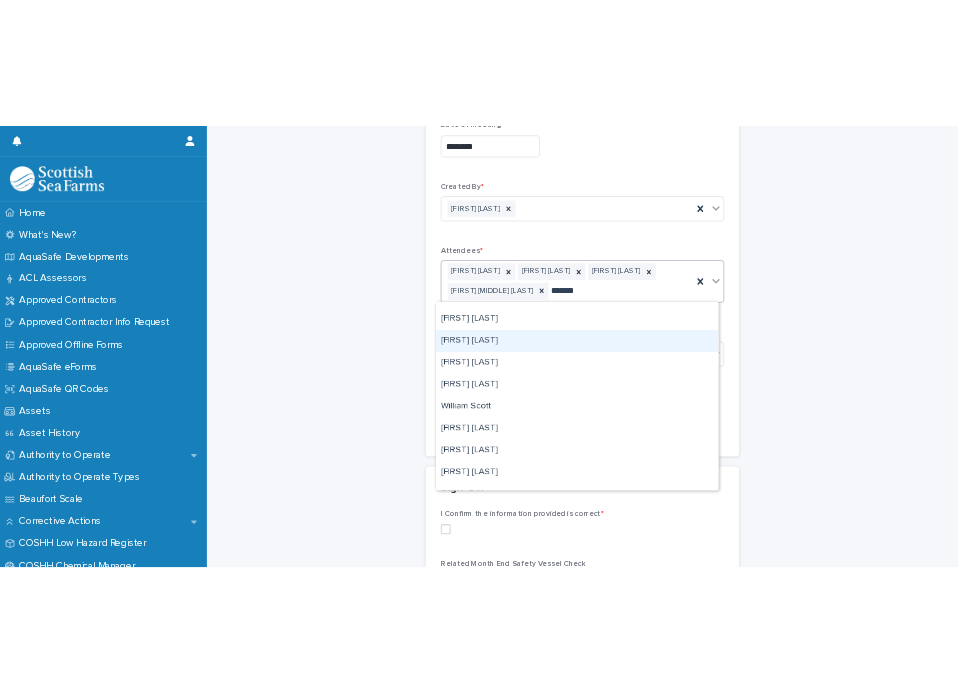 scroll, scrollTop: 592, scrollLeft: 0, axis: vertical 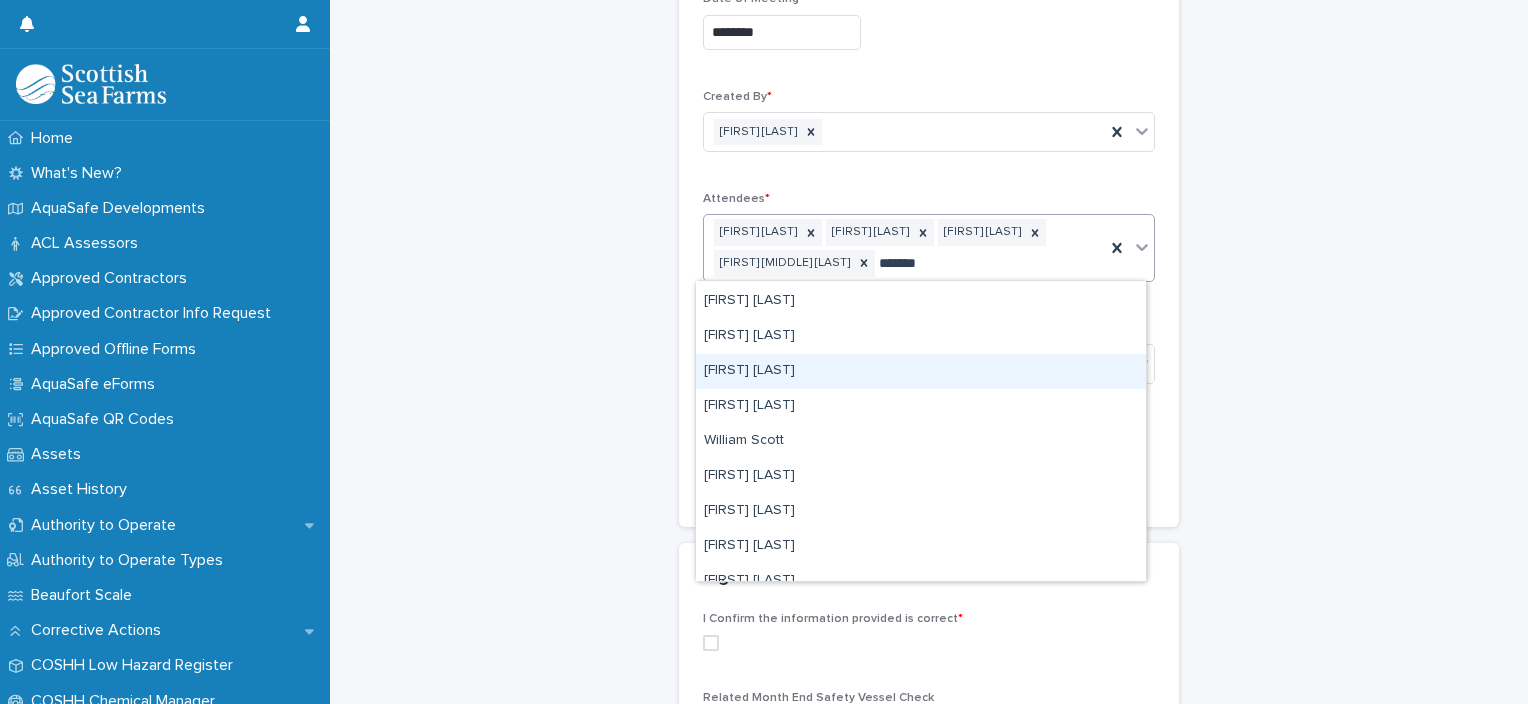 click on "[FIRST] [LAST]" at bounding box center (921, 371) 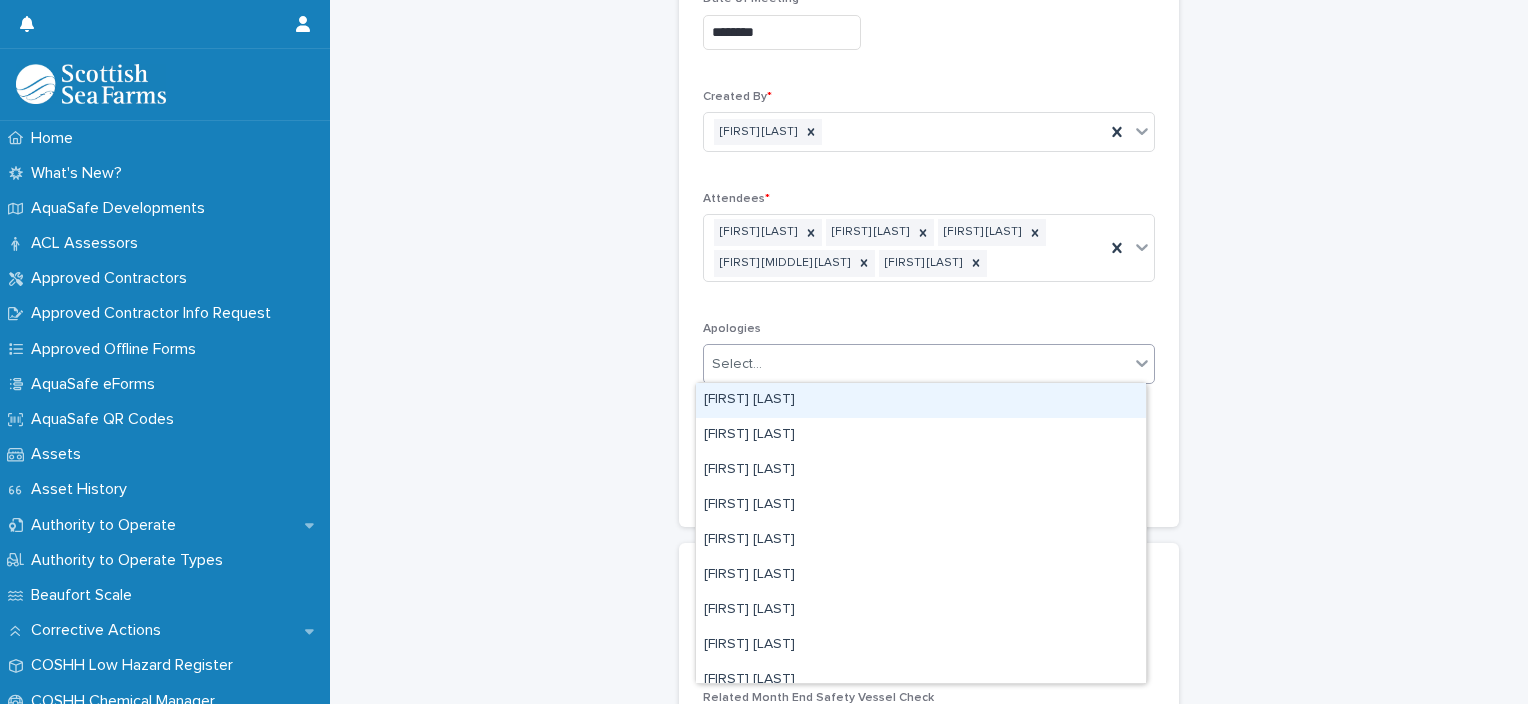 click on "Select..." at bounding box center [916, 364] 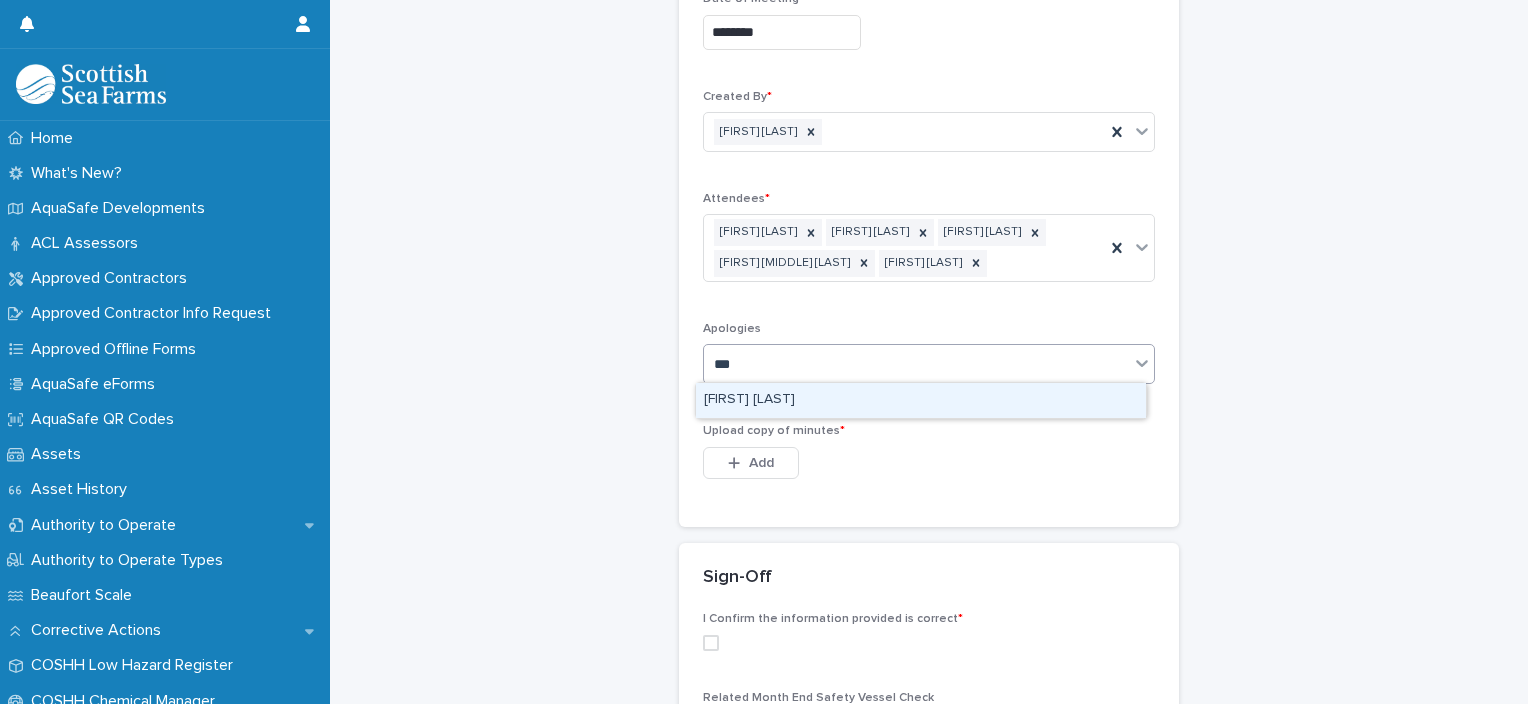 type on "****" 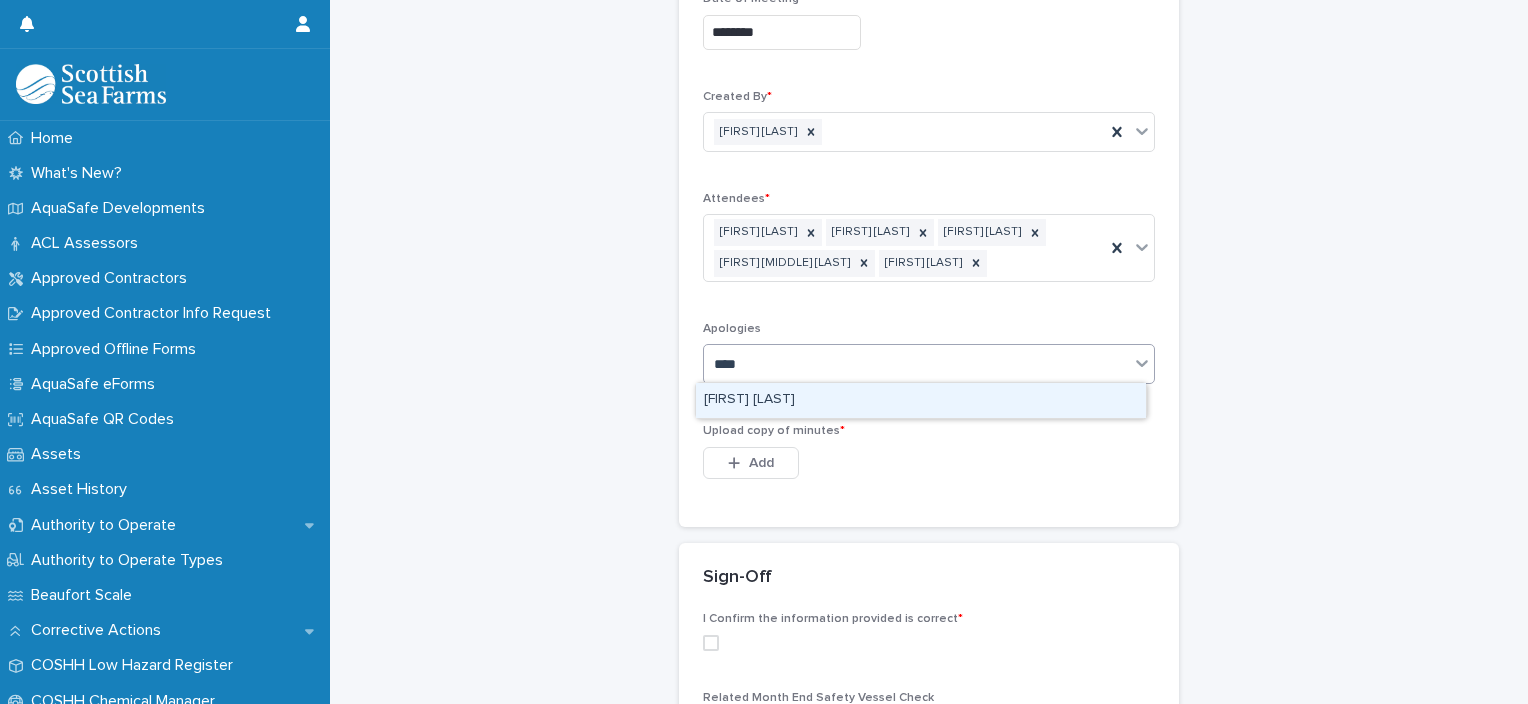 click on "[FIRST] [LAST]" at bounding box center (921, 400) 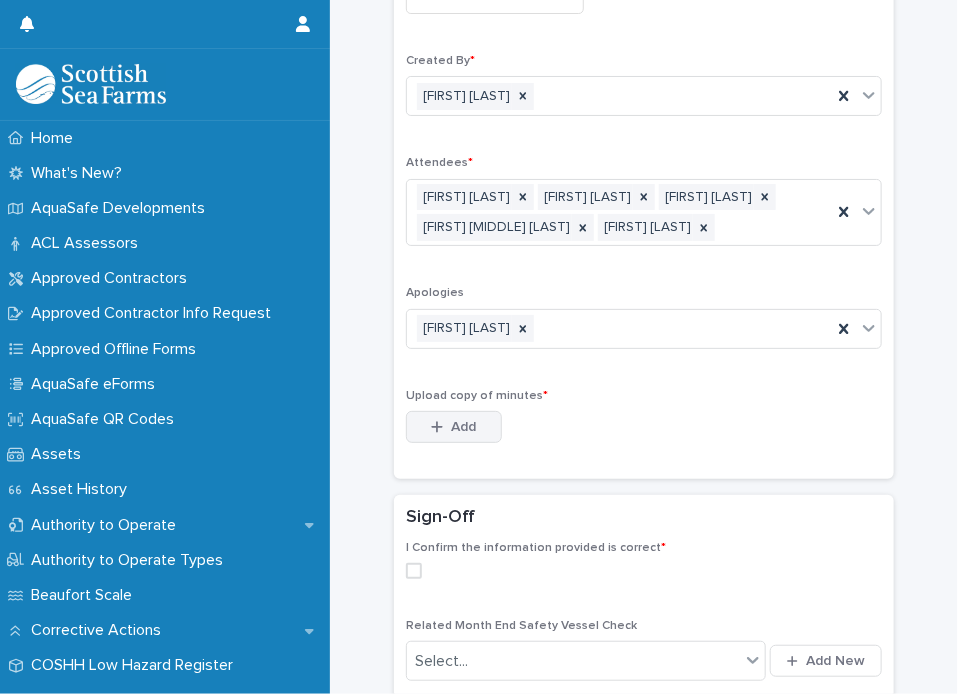 click on "Add" at bounding box center (464, 427) 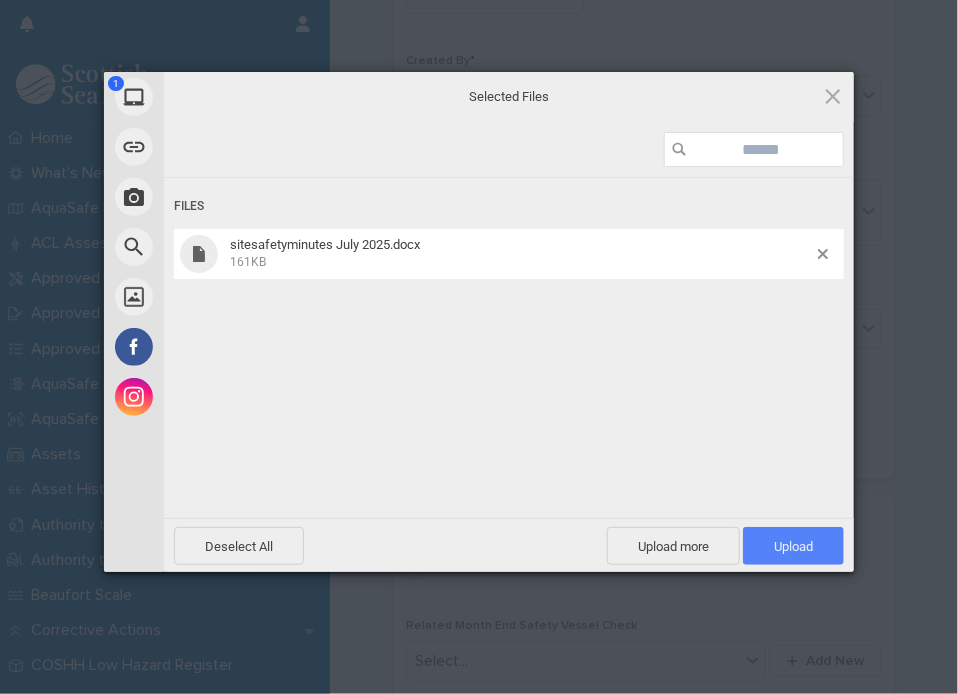 click on "Upload
1" at bounding box center [793, 546] 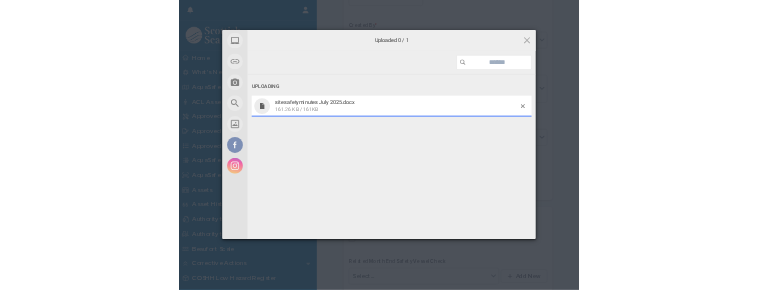 scroll, scrollTop: 514, scrollLeft: 0, axis: vertical 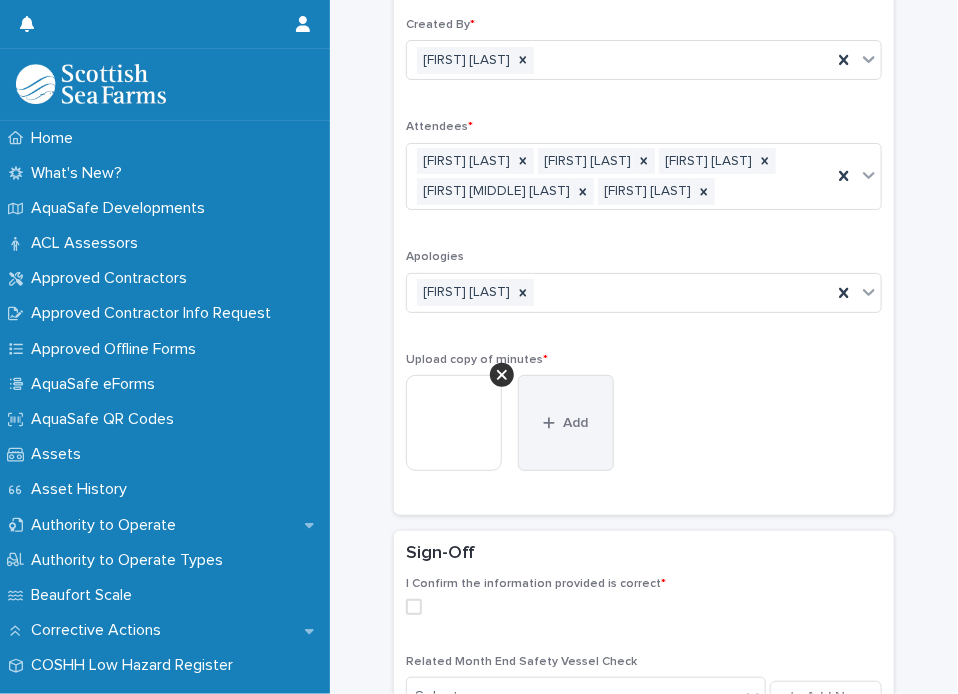 click 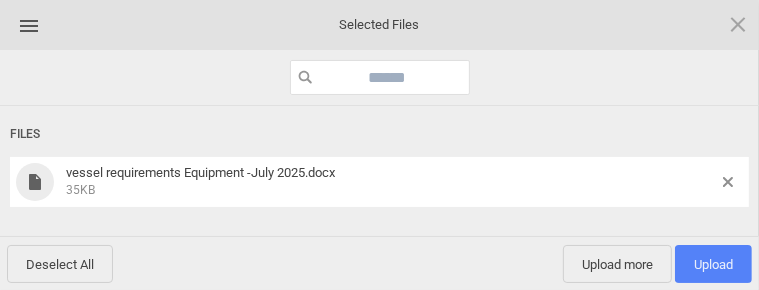 click on "Upload
1" at bounding box center (713, 264) 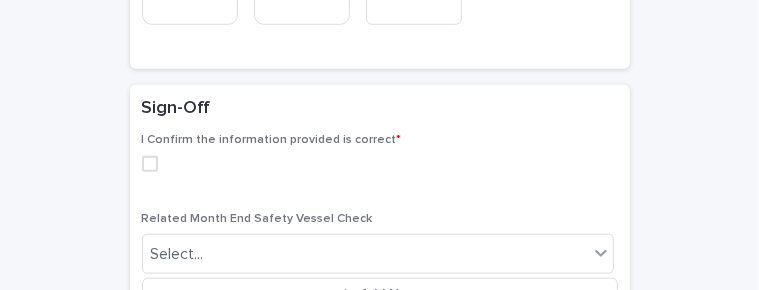 scroll, scrollTop: 1045, scrollLeft: 0, axis: vertical 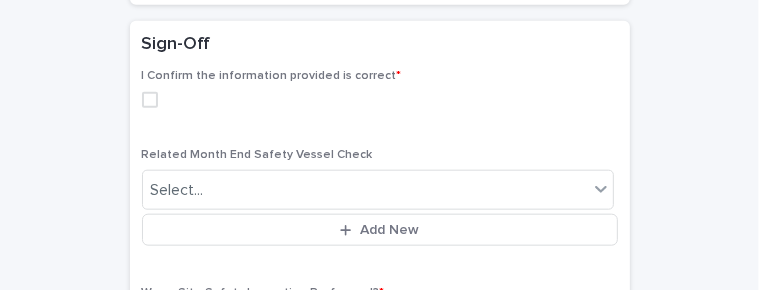 click at bounding box center [150, 100] 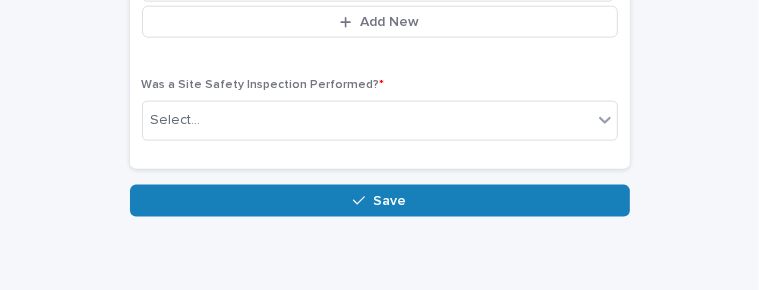 scroll, scrollTop: 1252, scrollLeft: 0, axis: vertical 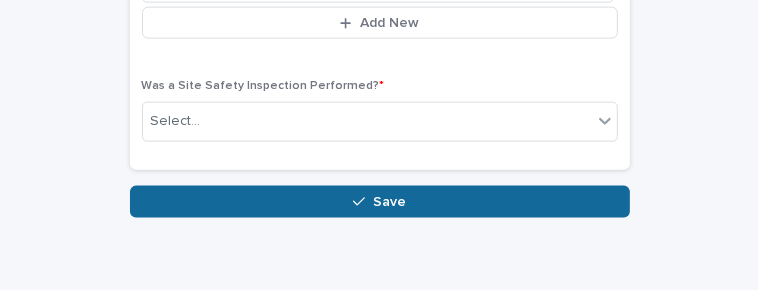 click on "Save" at bounding box center (380, 202) 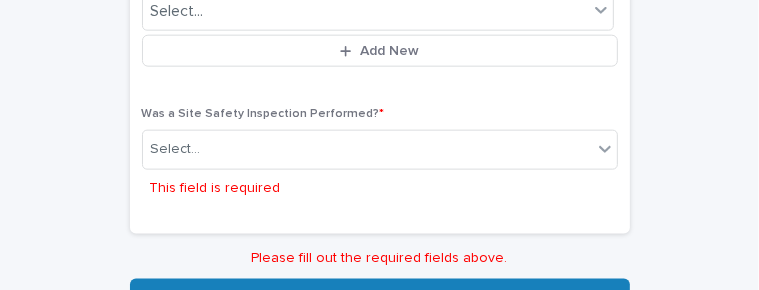 scroll, scrollTop: 1221, scrollLeft: 0, axis: vertical 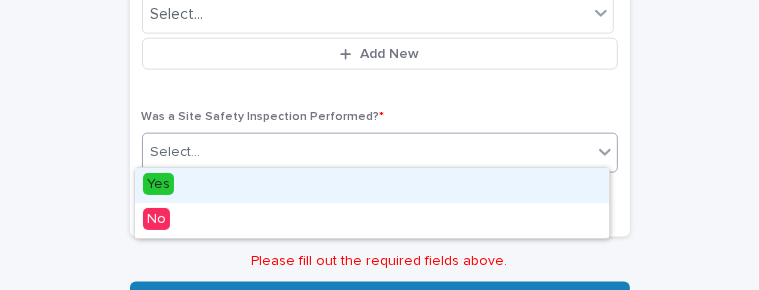 click 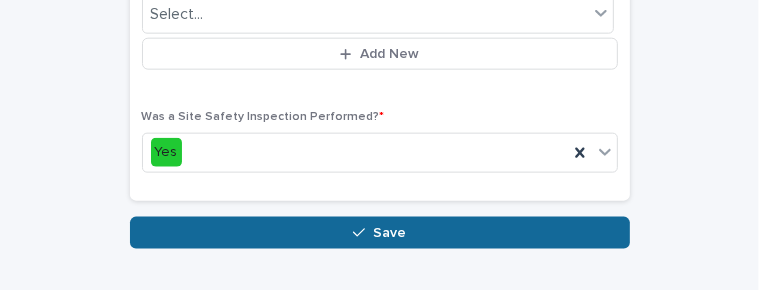 click on "Save" at bounding box center [380, 233] 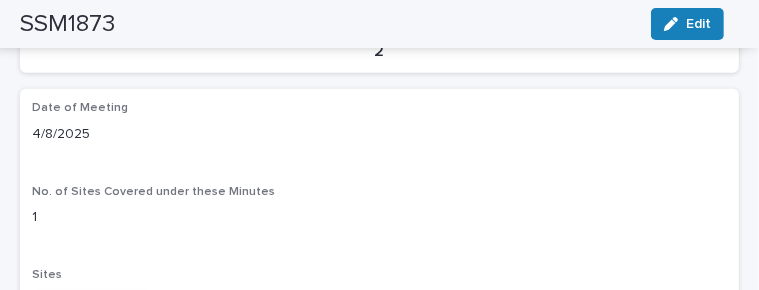 scroll, scrollTop: 714, scrollLeft: 0, axis: vertical 